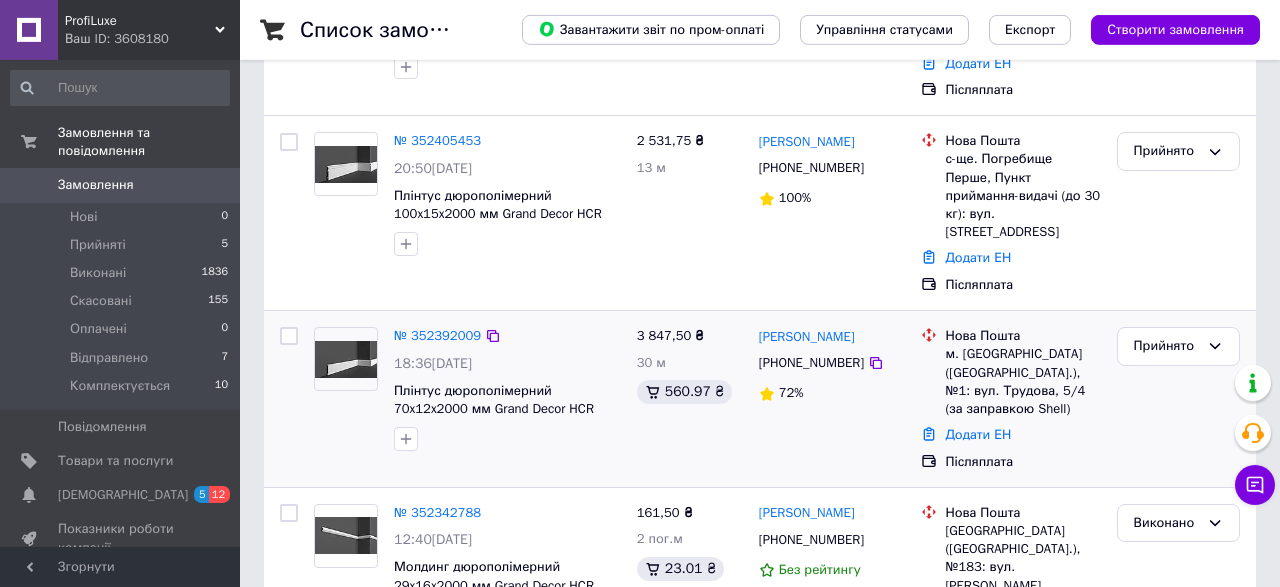 scroll, scrollTop: 312, scrollLeft: 0, axis: vertical 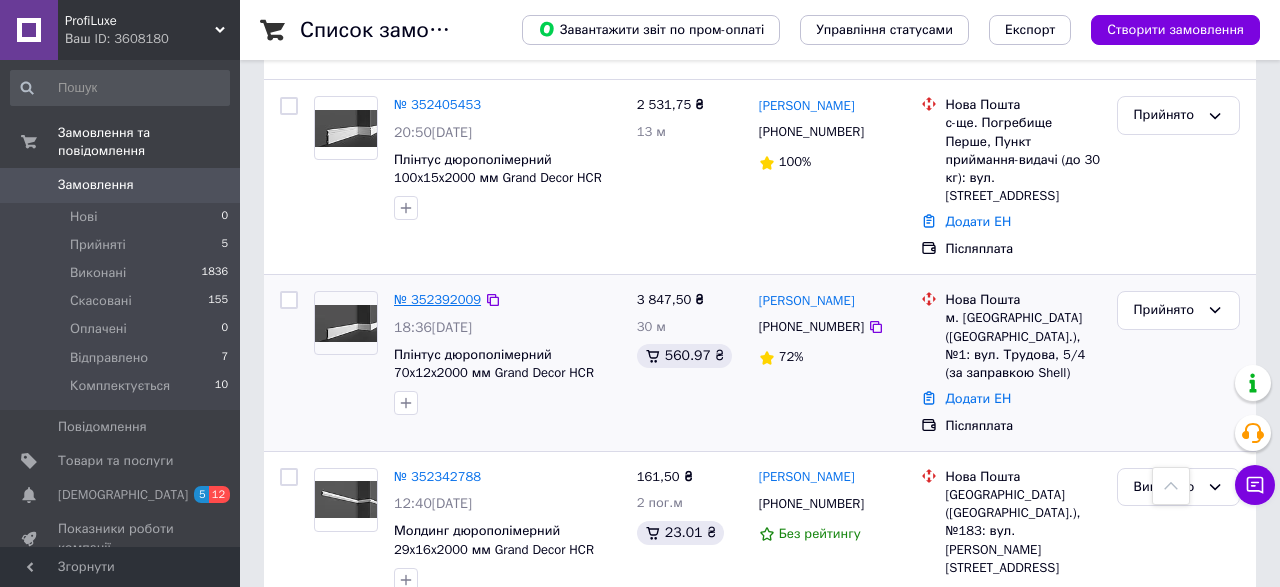 click on "№ 352392009" at bounding box center (437, 299) 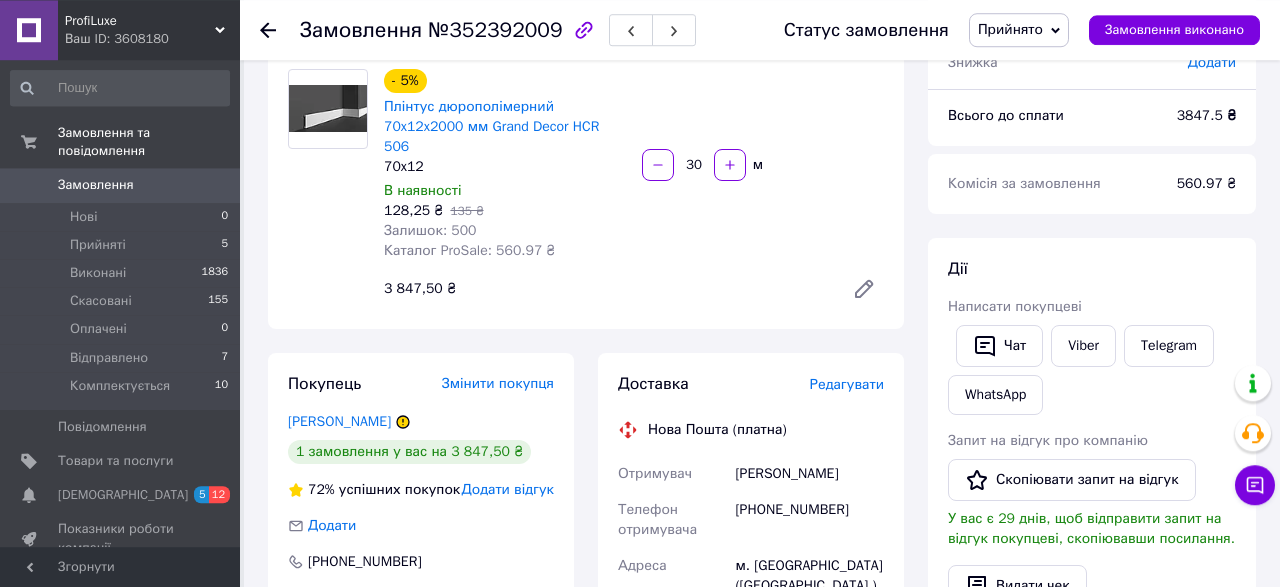 scroll, scrollTop: 68, scrollLeft: 0, axis: vertical 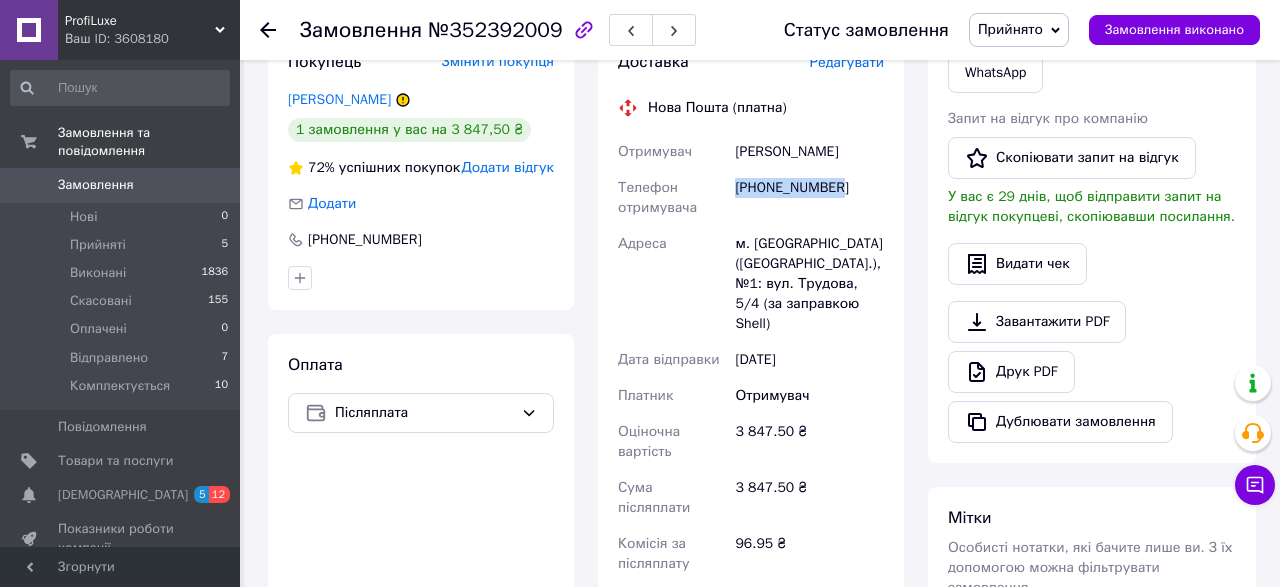 drag, startPoint x: 850, startPoint y: 167, endPoint x: 739, endPoint y: 161, distance: 111.16204 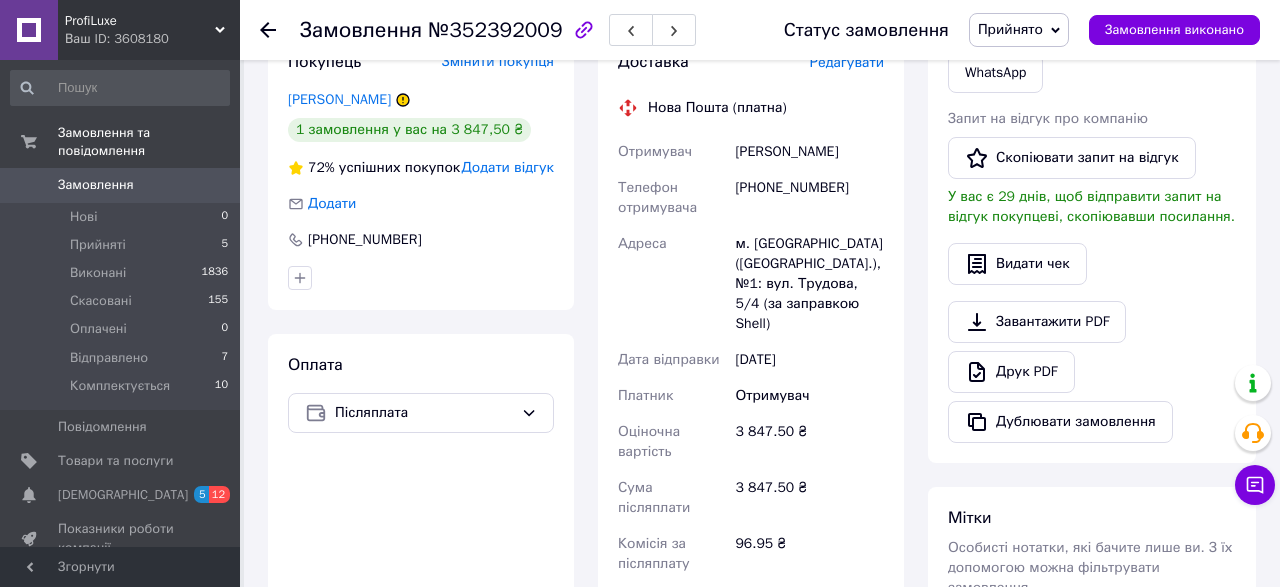 click on "[PERSON_NAME]" at bounding box center [809, 152] 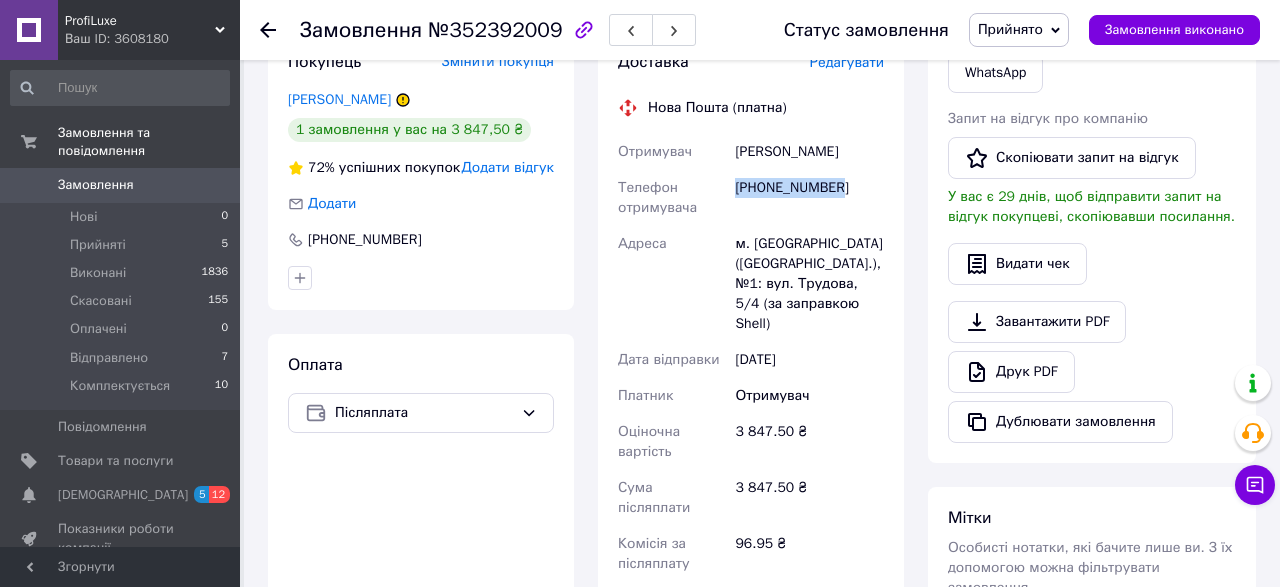 drag, startPoint x: 850, startPoint y: 168, endPoint x: 734, endPoint y: 167, distance: 116.00431 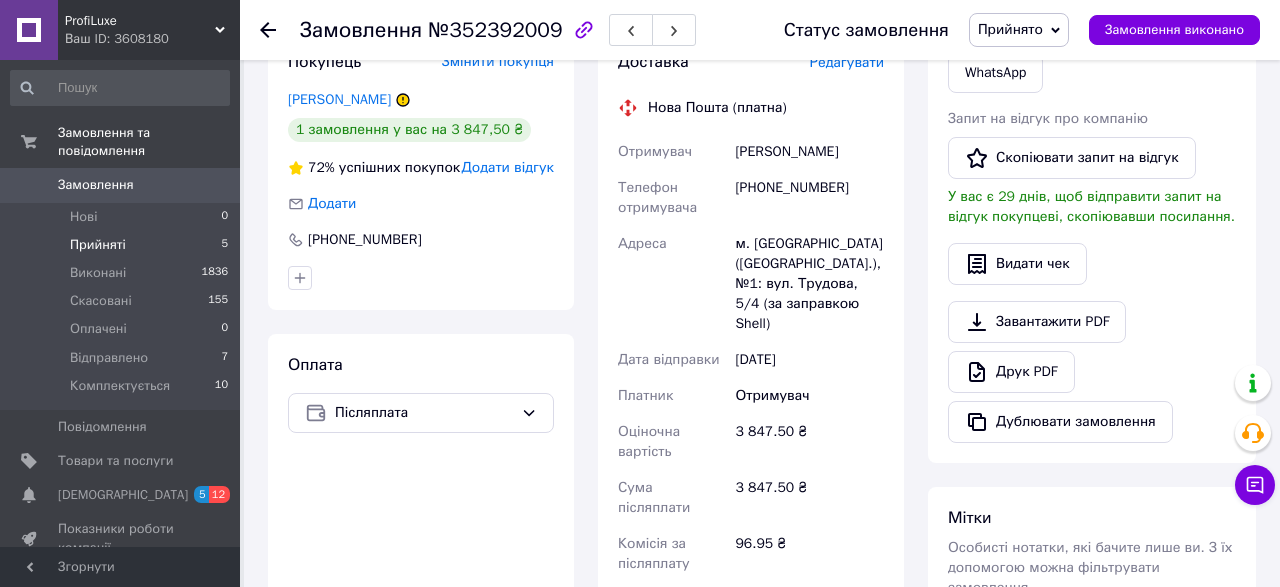 click on "Прийняті" at bounding box center [98, 245] 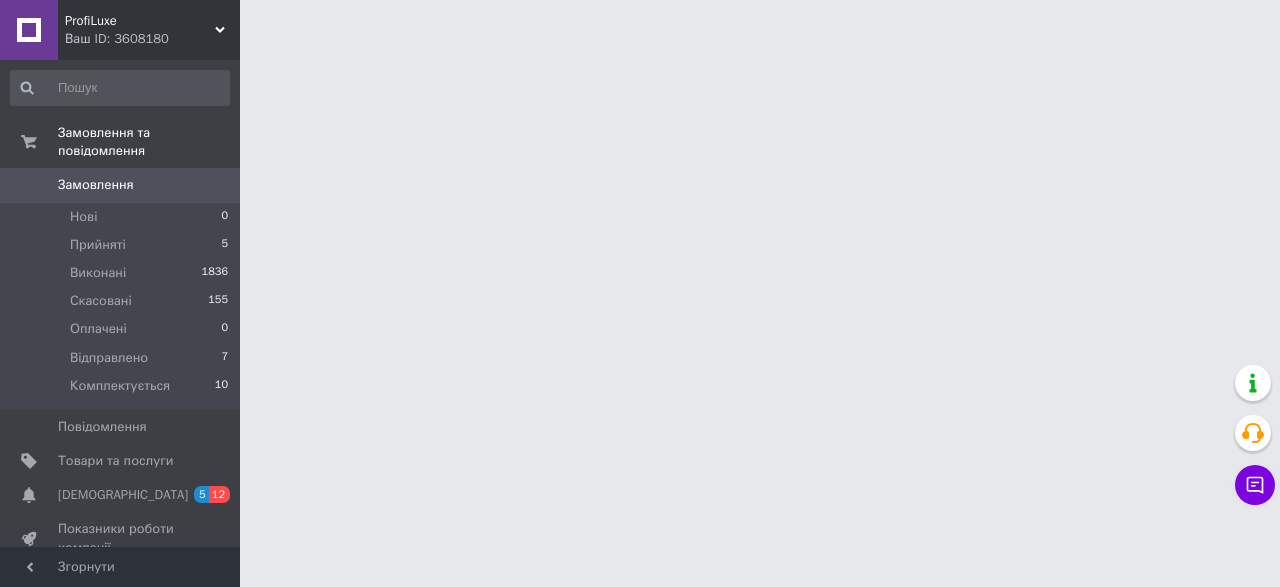 scroll, scrollTop: 0, scrollLeft: 0, axis: both 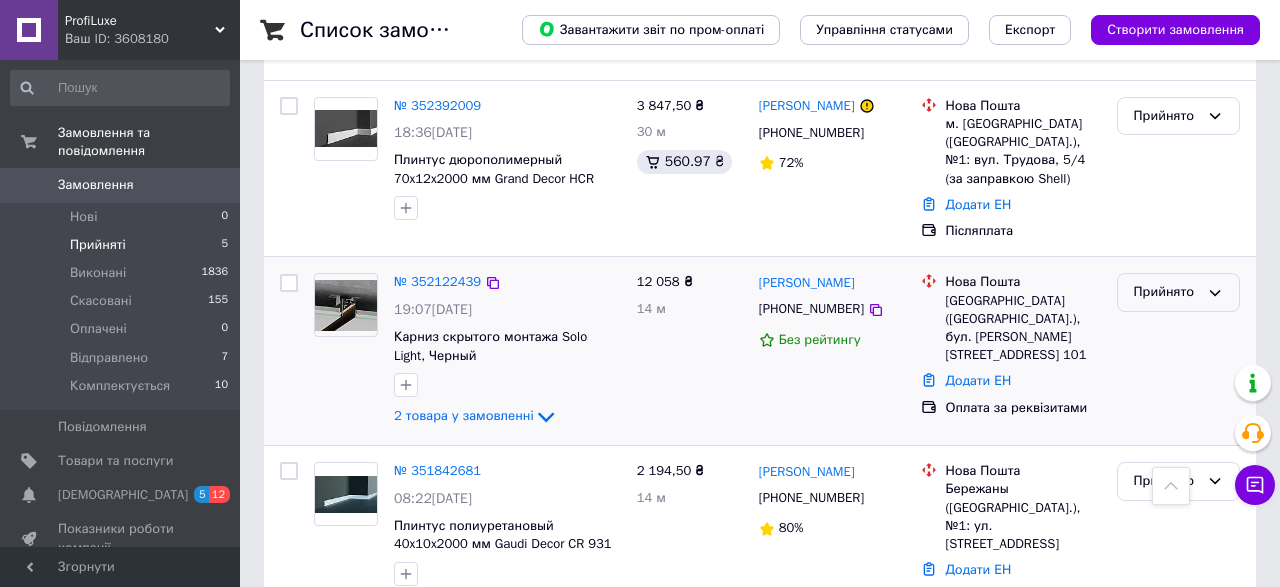 click 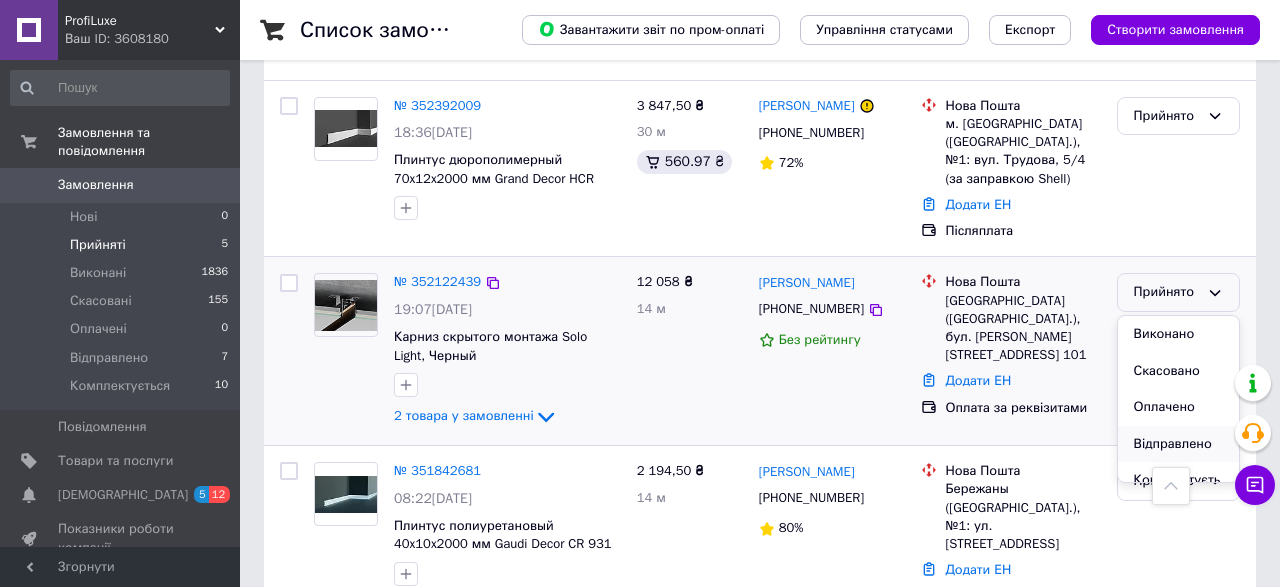 scroll, scrollTop: 38, scrollLeft: 0, axis: vertical 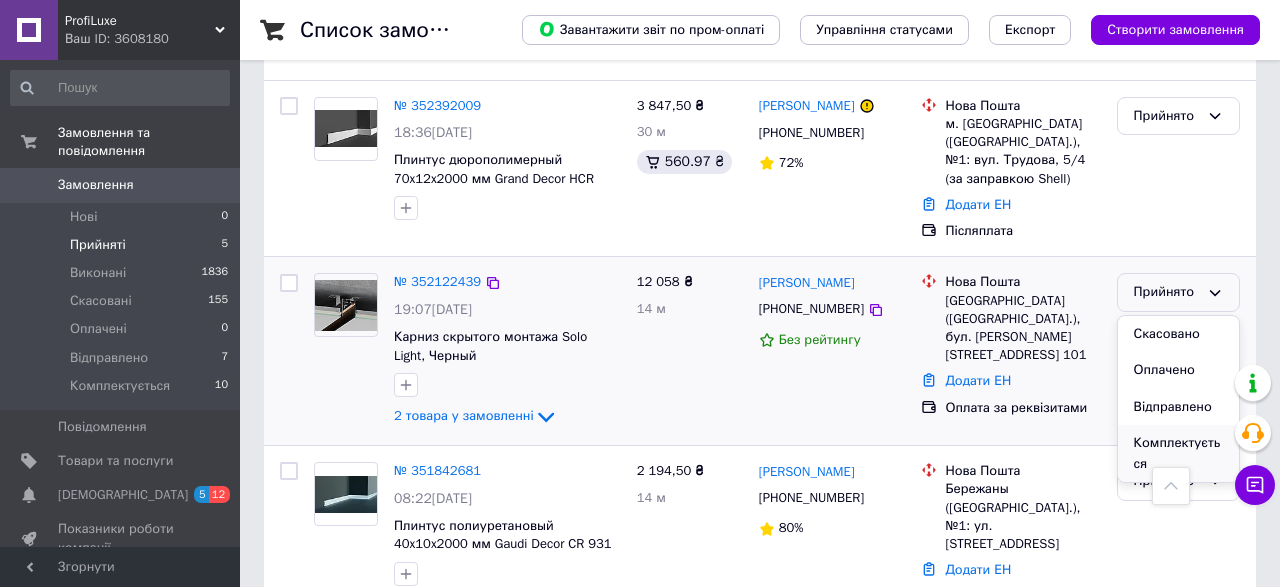 click on "Комплектується" at bounding box center [1178, 453] 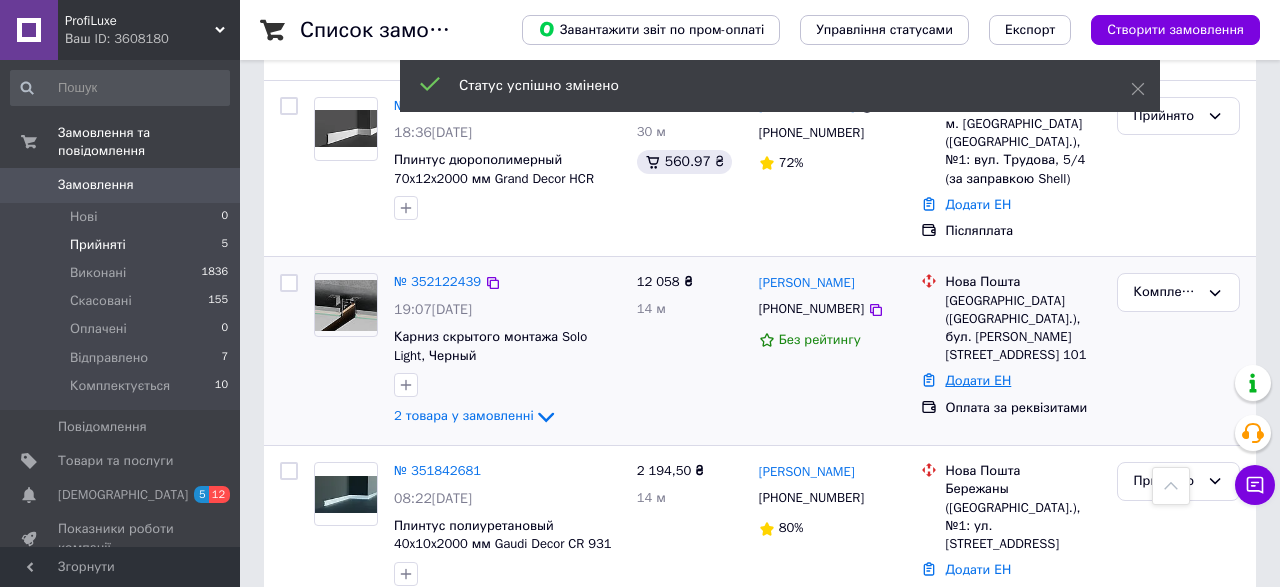 scroll, scrollTop: 474, scrollLeft: 0, axis: vertical 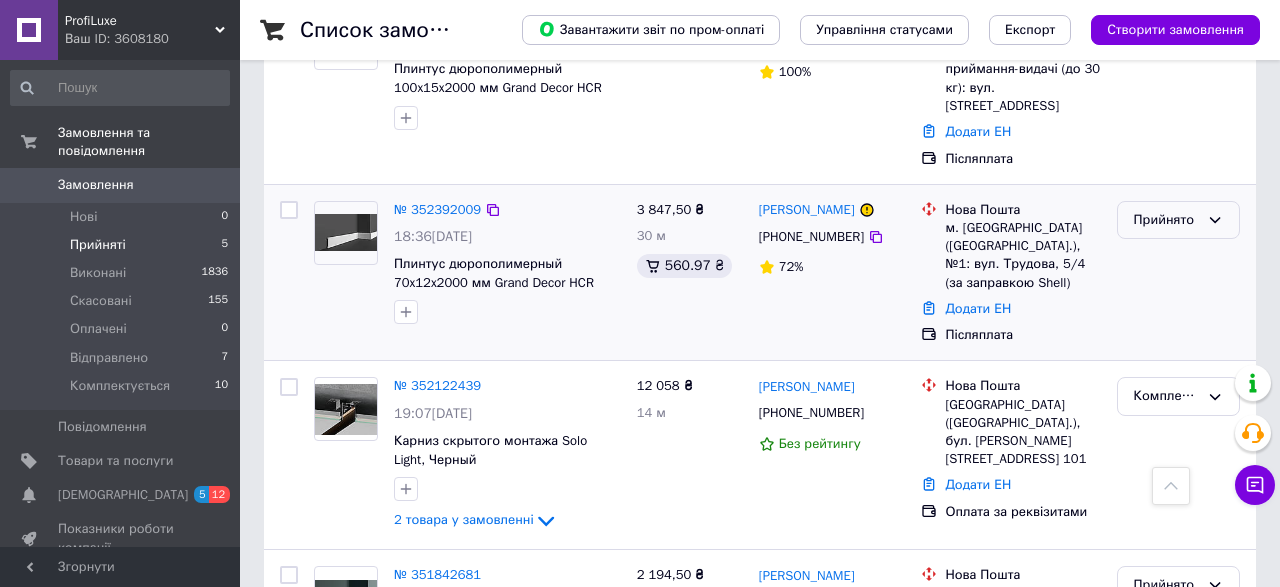 click 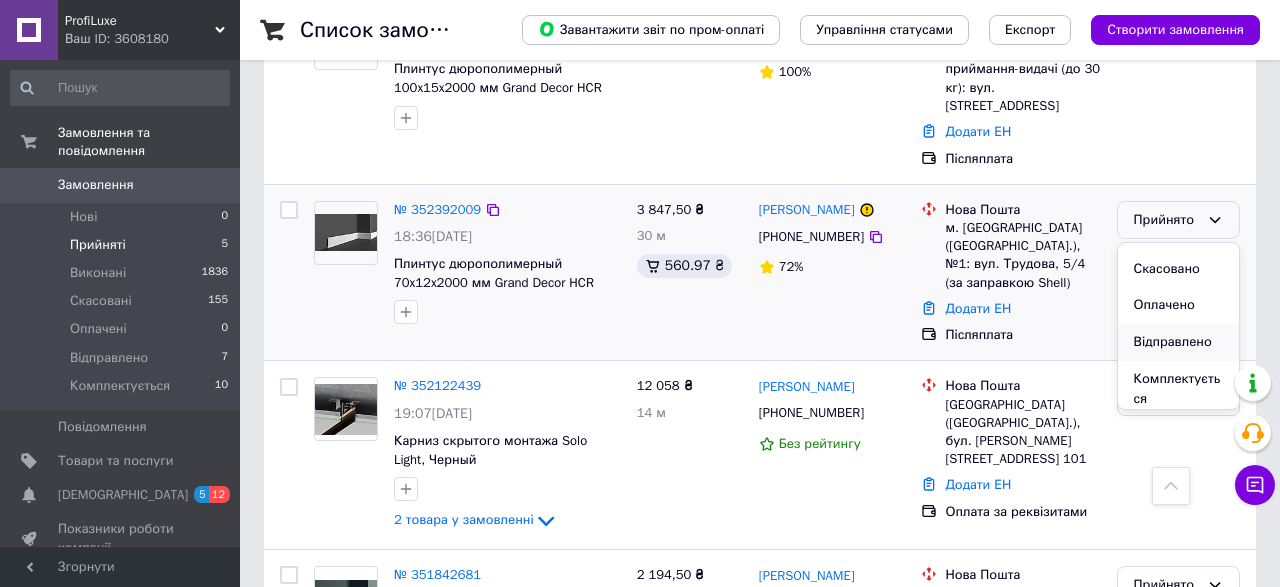 scroll, scrollTop: 38, scrollLeft: 0, axis: vertical 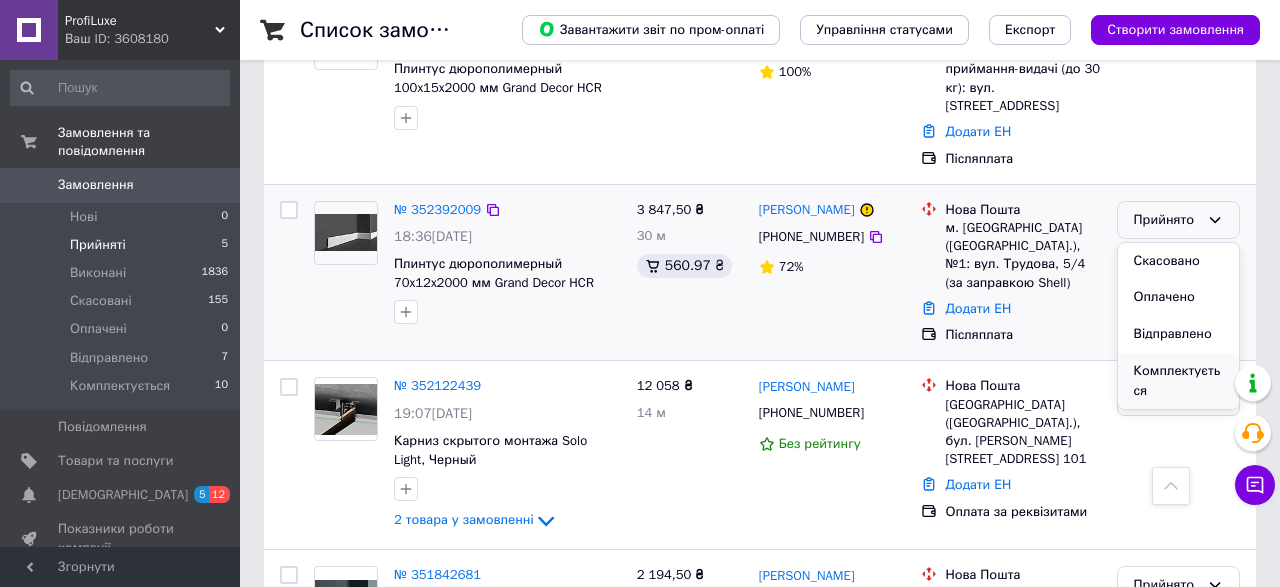 click on "Комплектується" at bounding box center [1178, 381] 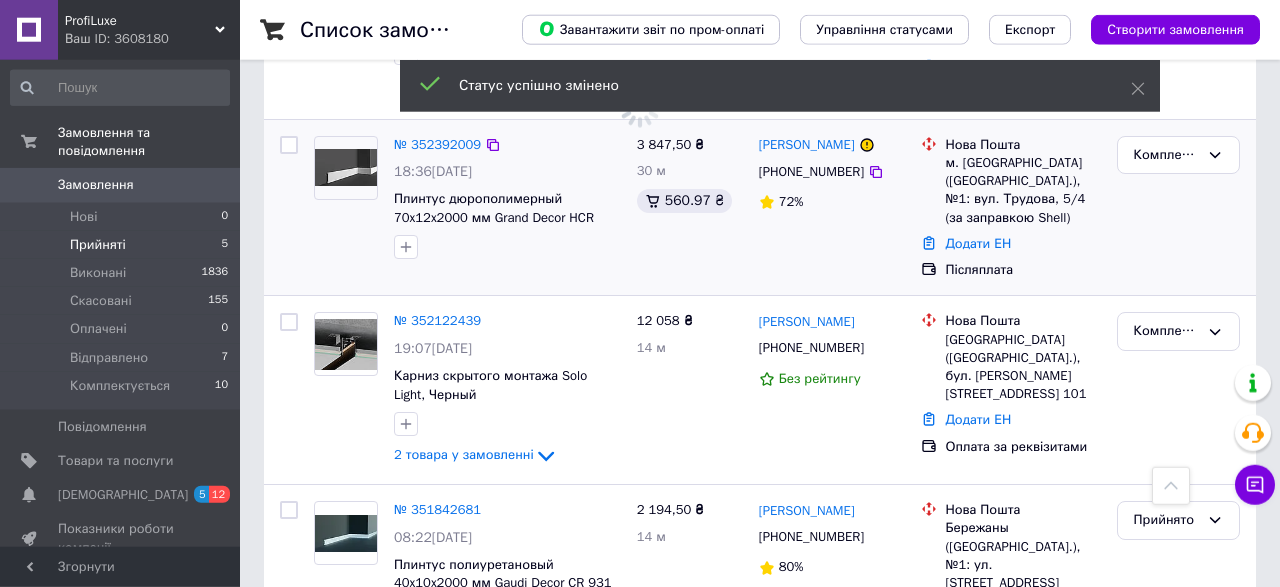 scroll, scrollTop: 578, scrollLeft: 0, axis: vertical 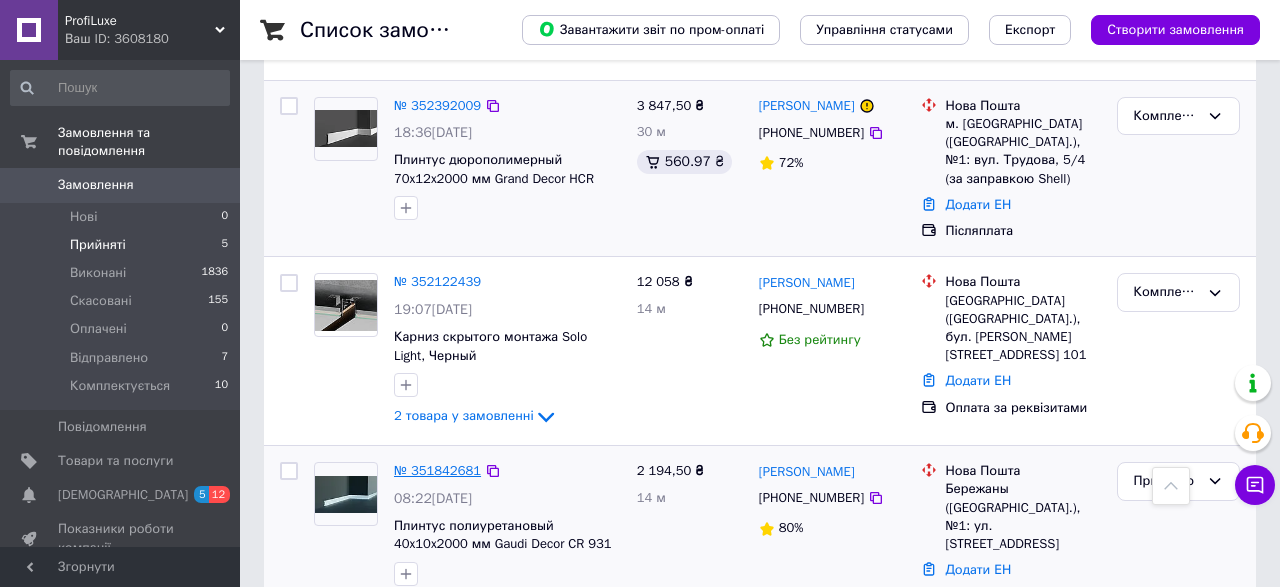 click on "№ 351842681" at bounding box center (437, 470) 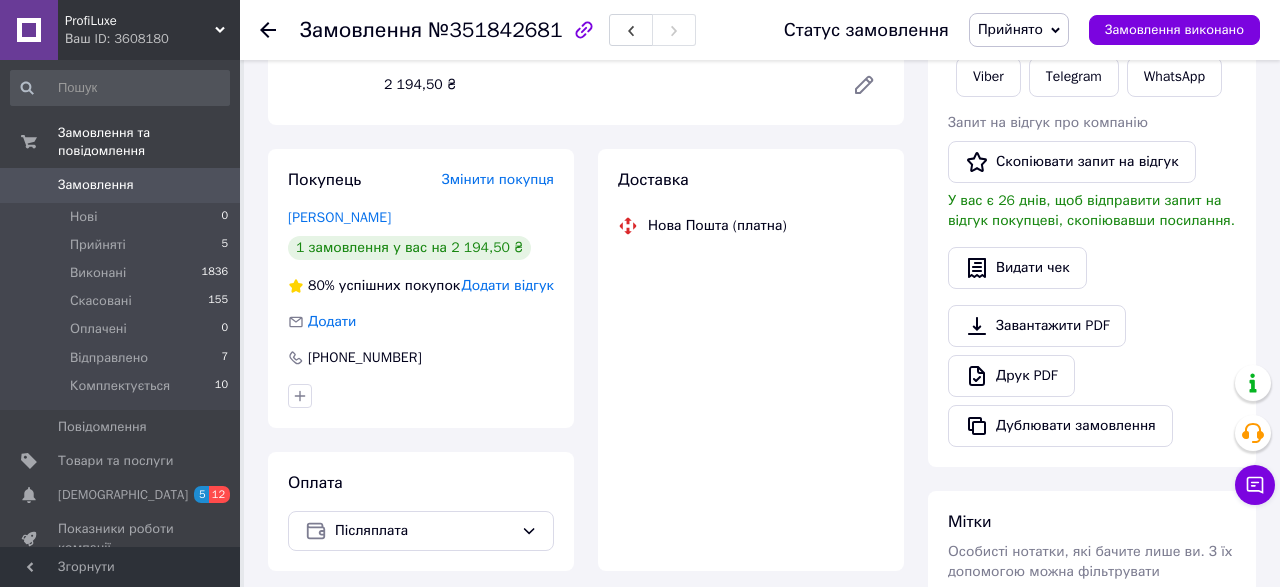 scroll, scrollTop: 0, scrollLeft: 0, axis: both 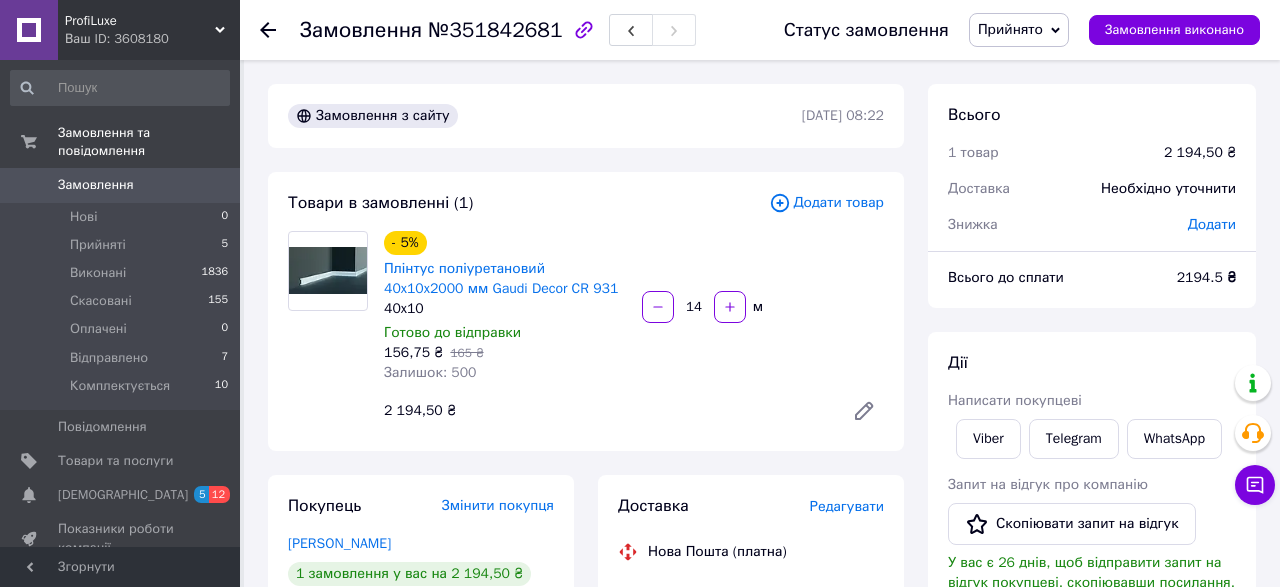 click 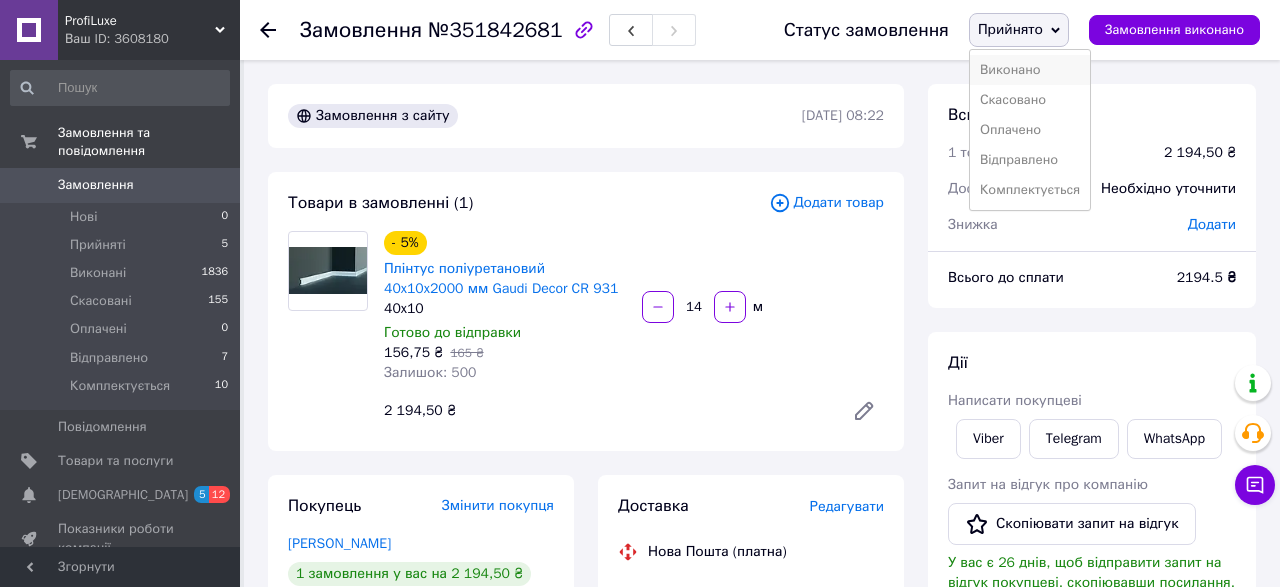 click on "Виконано" at bounding box center [1030, 70] 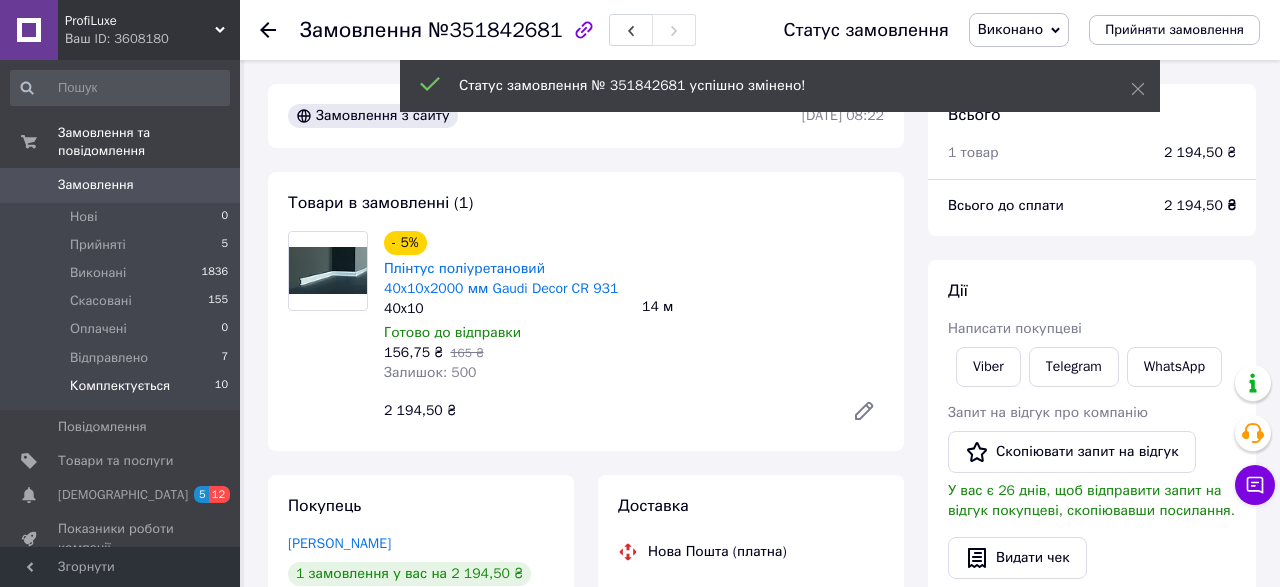 click on "Комплектується" at bounding box center (120, 386) 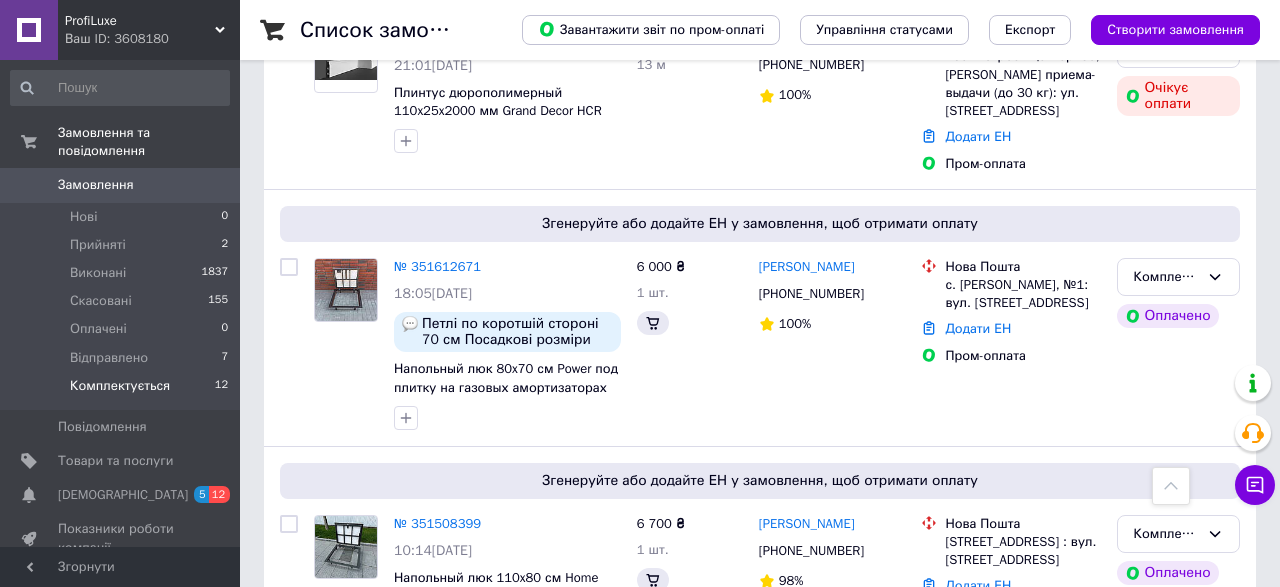 scroll, scrollTop: 0, scrollLeft: 0, axis: both 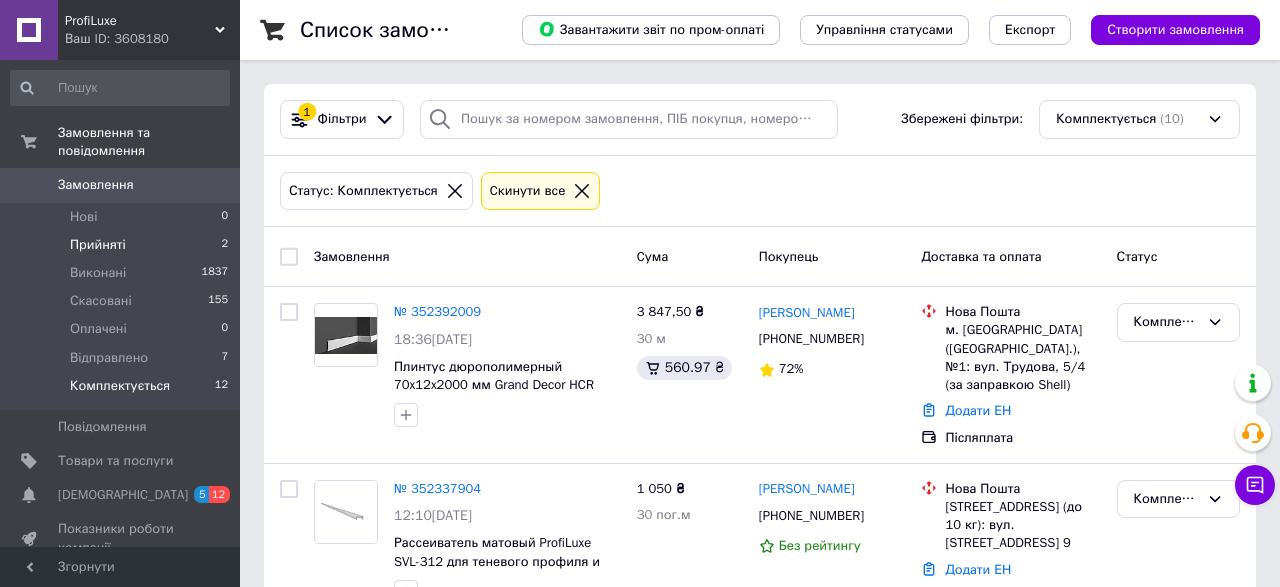 click on "Прийняті" at bounding box center [98, 245] 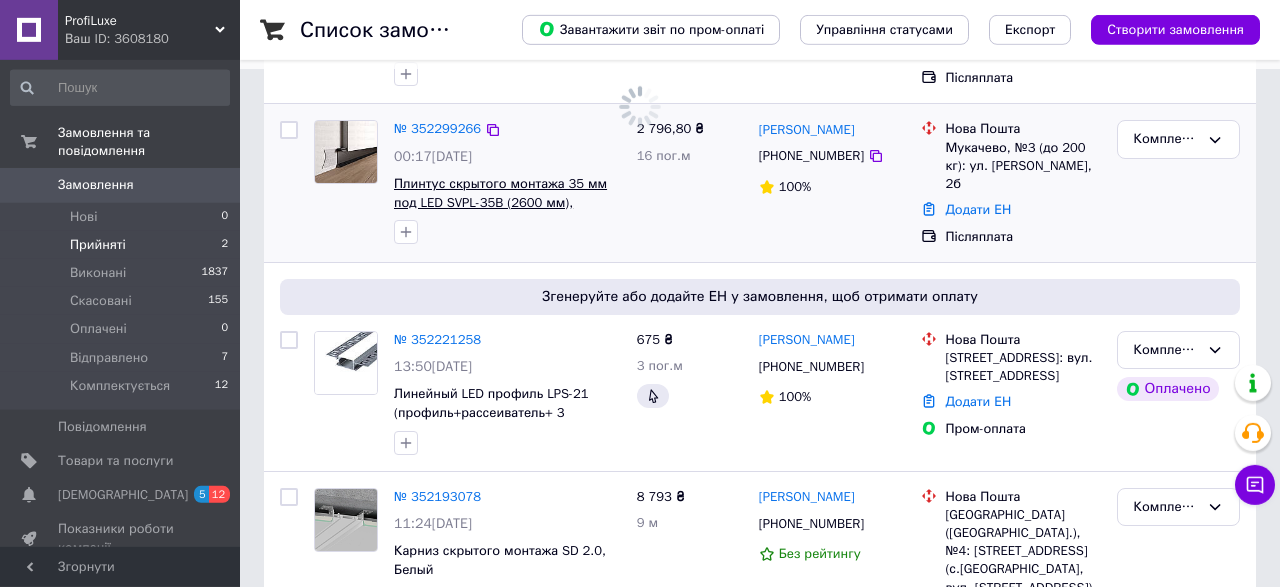 scroll, scrollTop: 0, scrollLeft: 0, axis: both 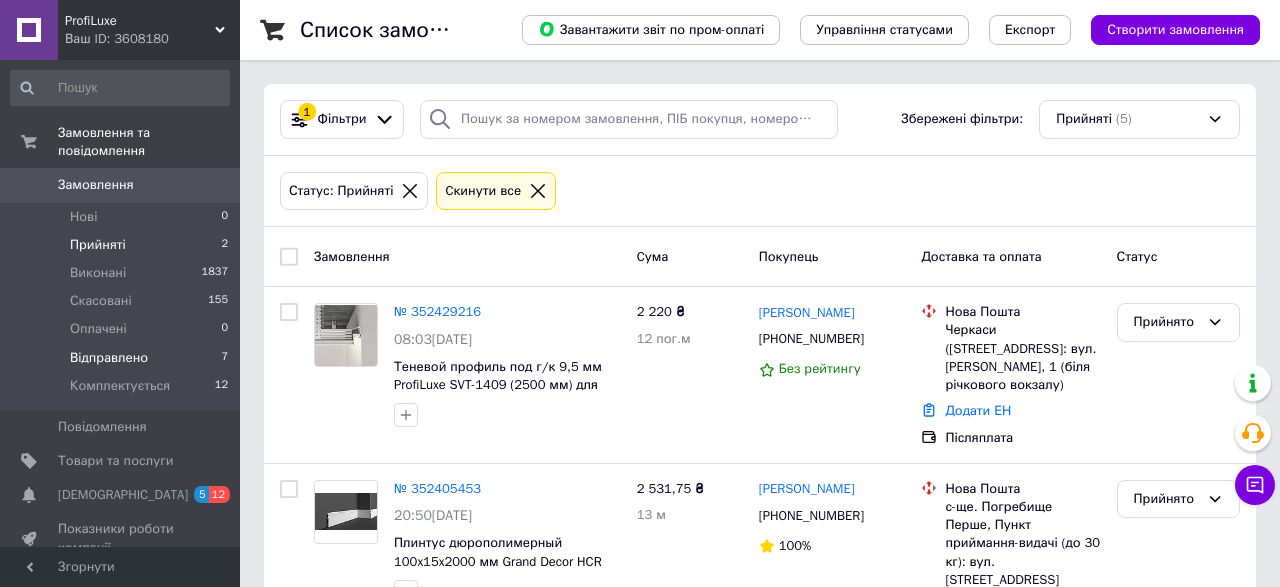 click on "Відправлено 7" at bounding box center [120, 358] 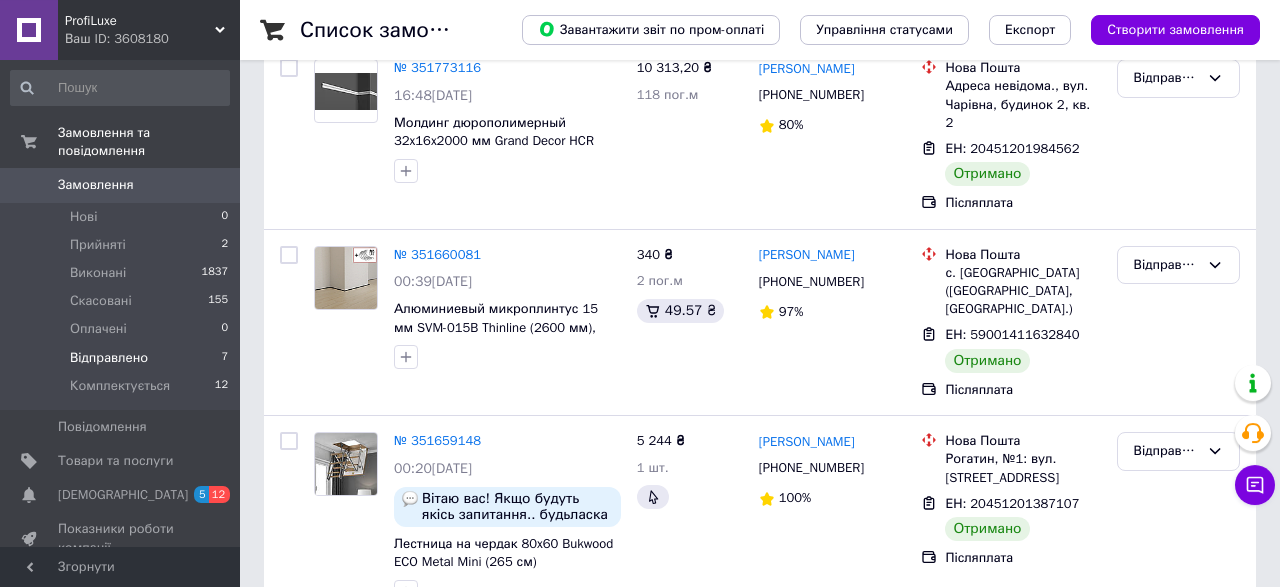 scroll, scrollTop: 930, scrollLeft: 0, axis: vertical 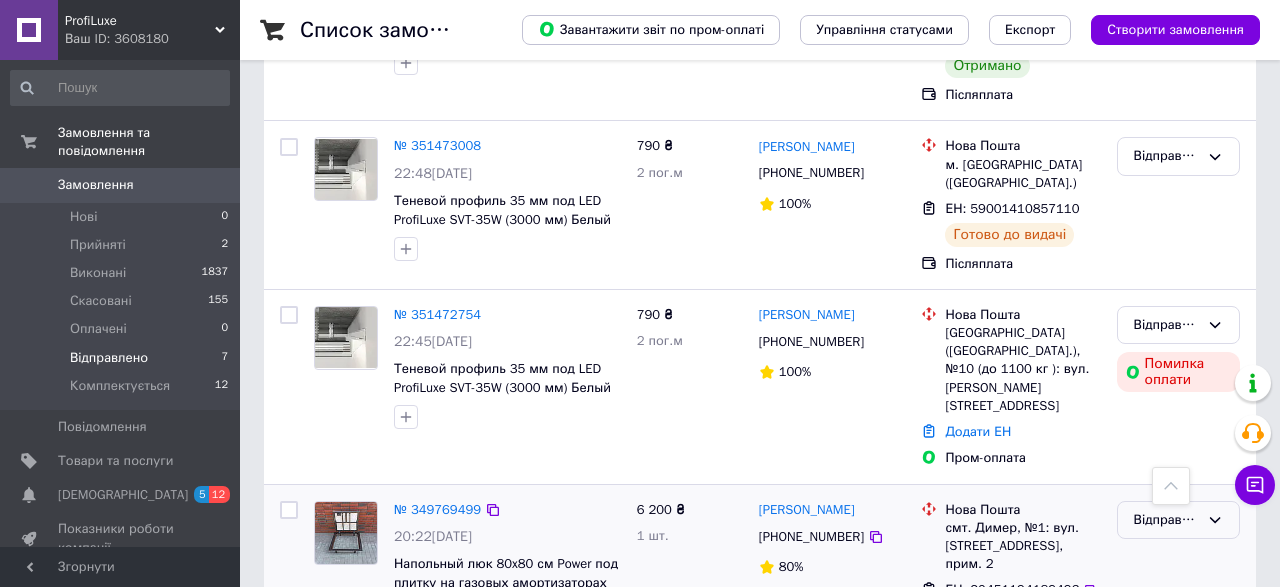 click on "Відправлено" at bounding box center (1178, 520) 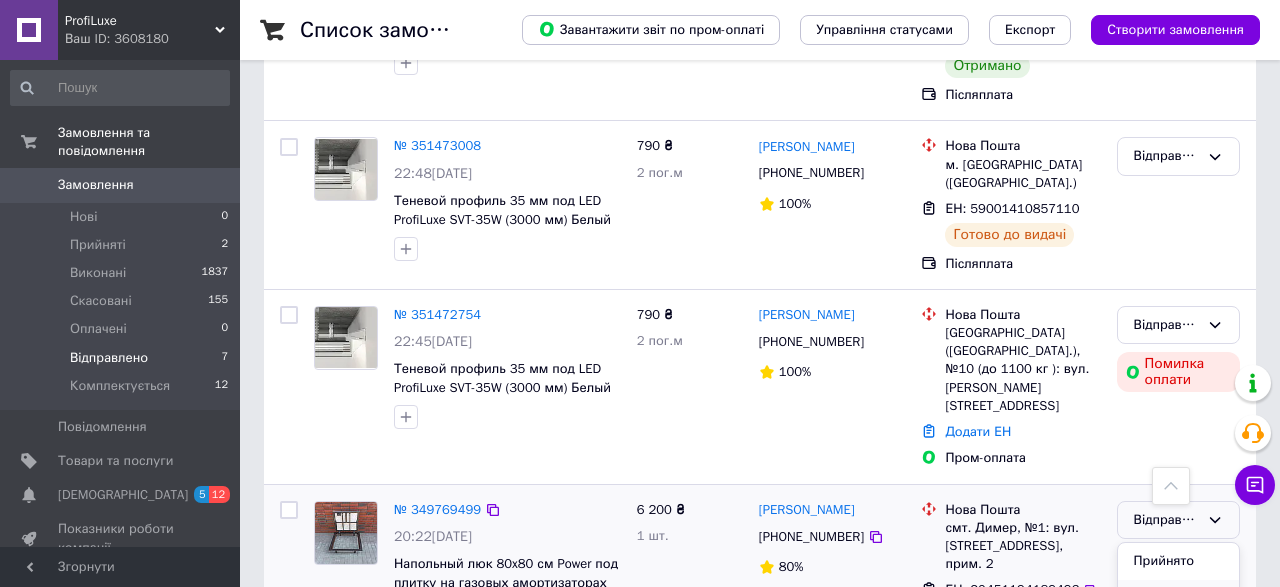 click on "Виконано" at bounding box center (1178, 598) 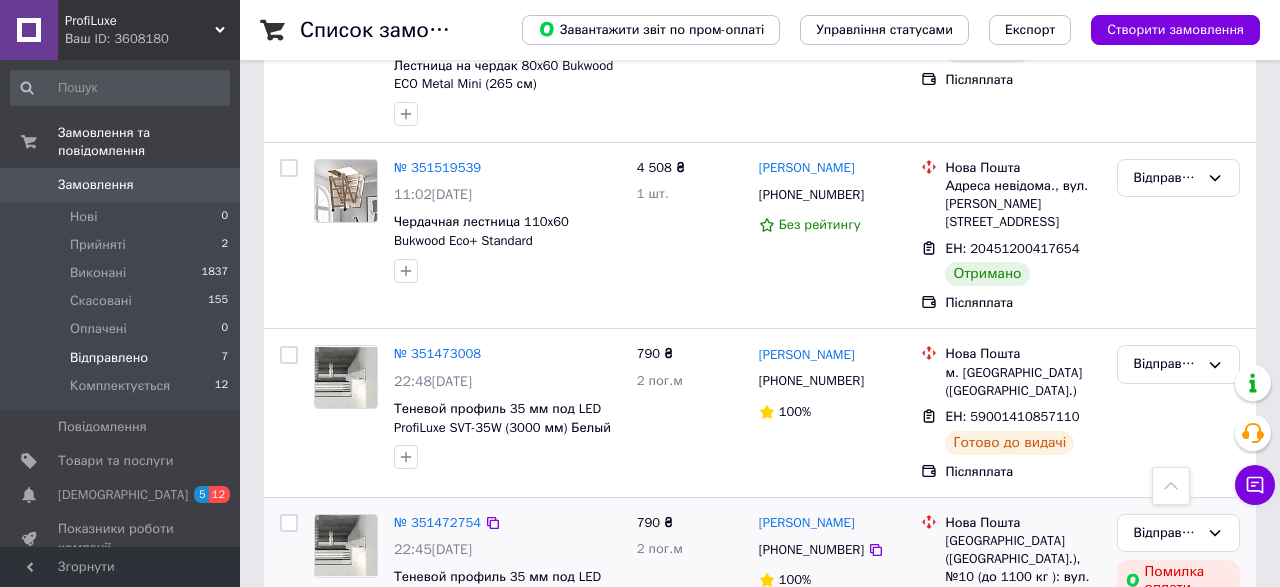 scroll, scrollTop: 618, scrollLeft: 0, axis: vertical 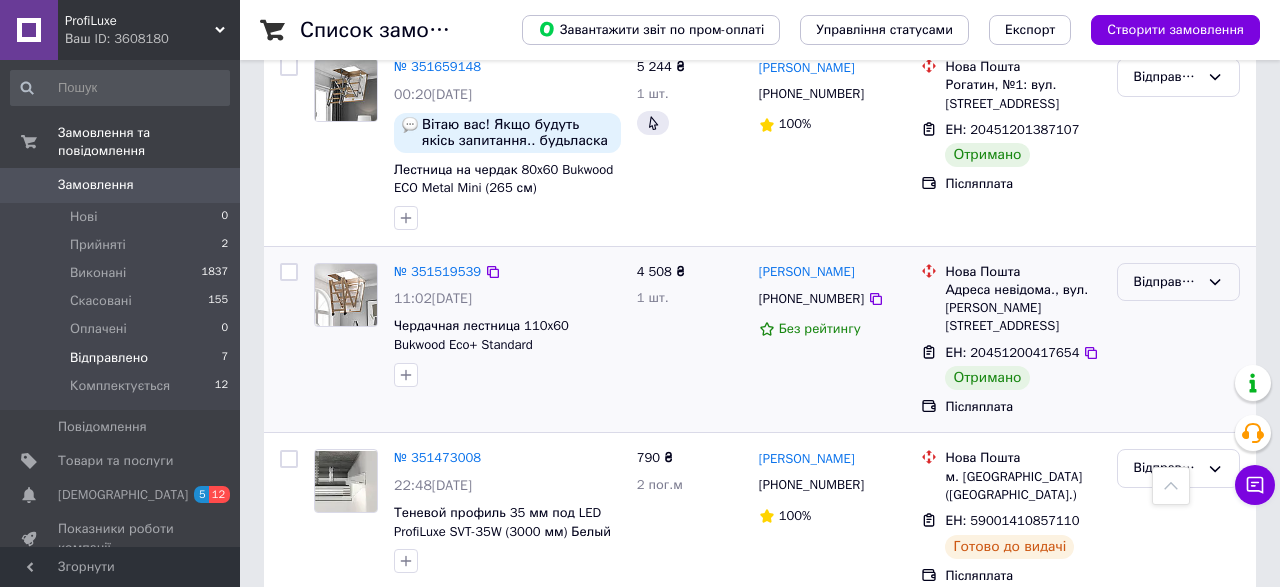 click on "Відправлено" at bounding box center (1166, 282) 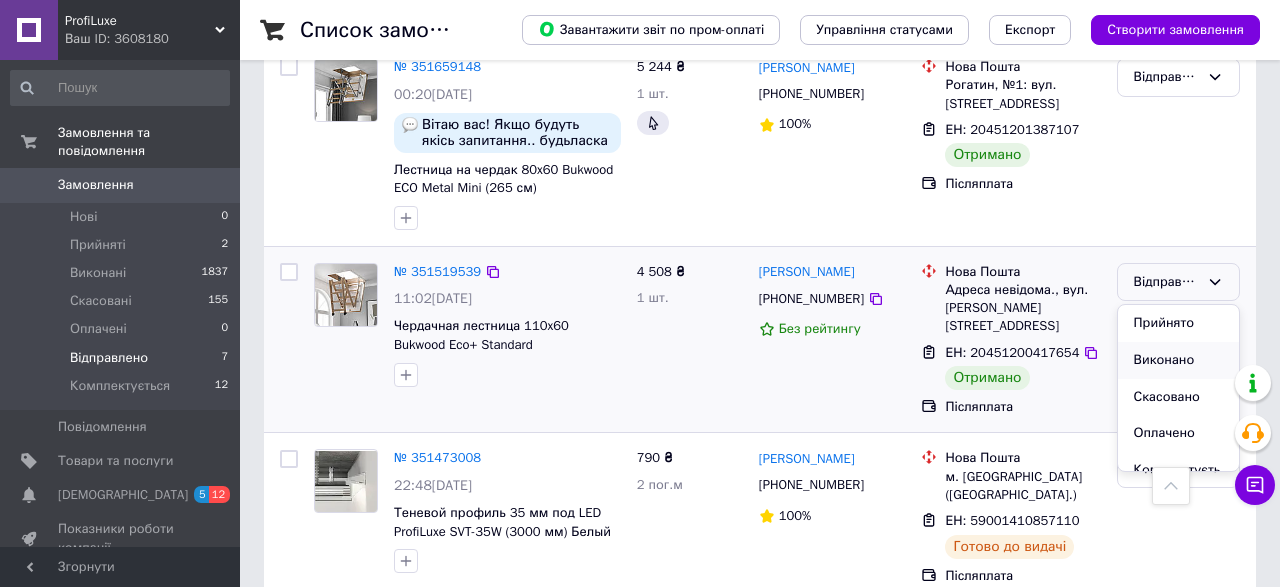 click on "Виконано" at bounding box center (1178, 360) 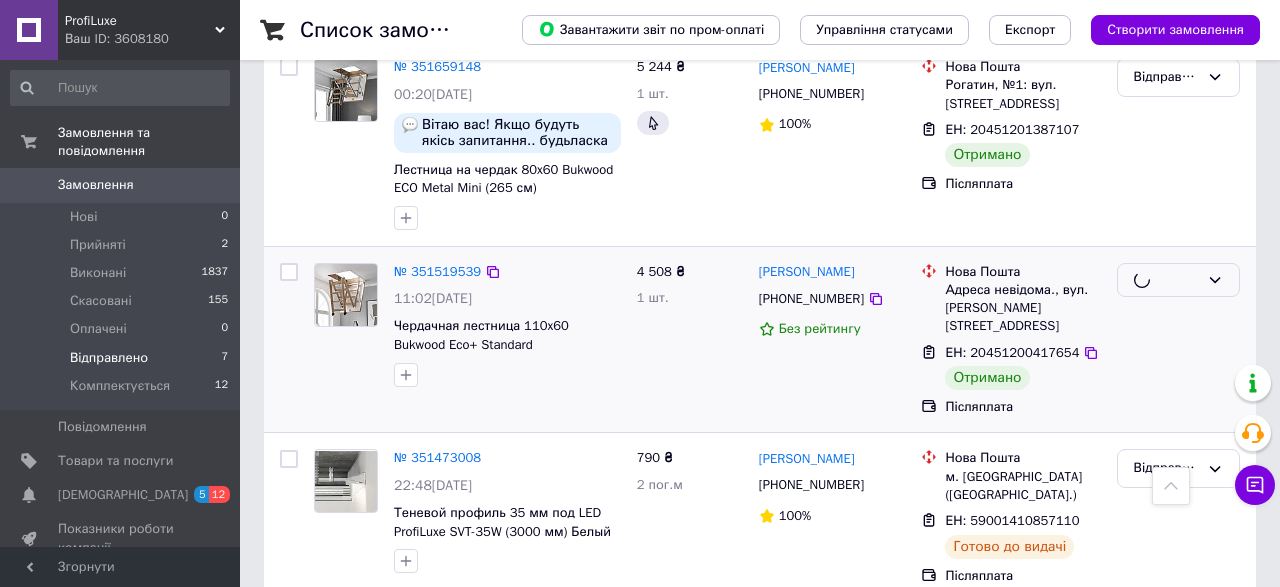 scroll, scrollTop: 410, scrollLeft: 0, axis: vertical 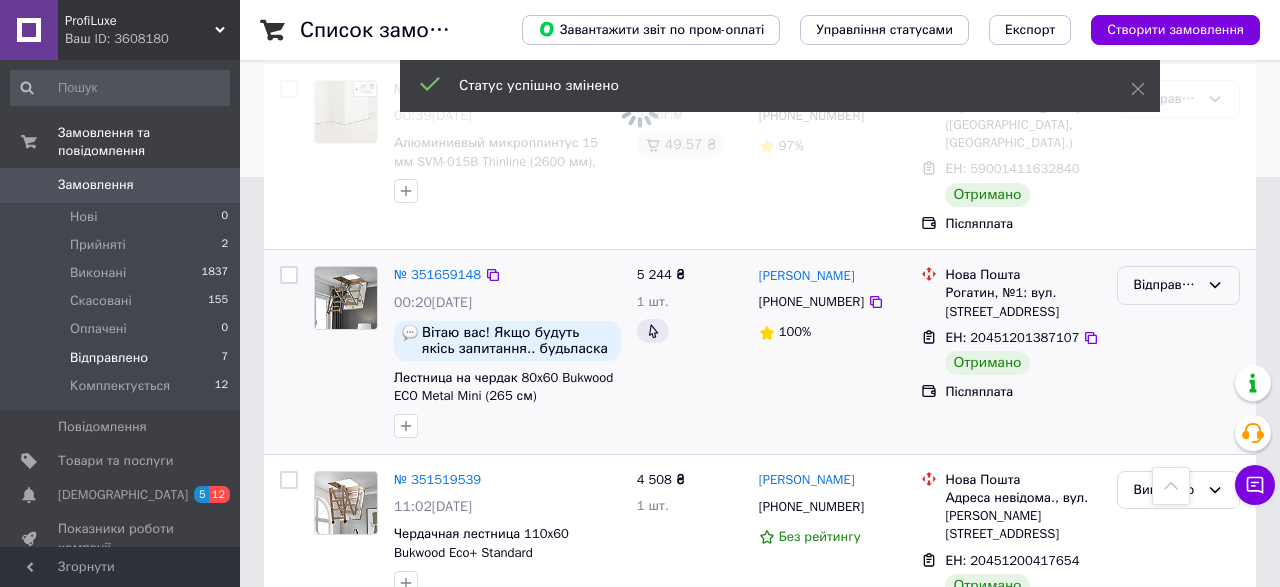 click on "Відправлено" at bounding box center (1166, 285) 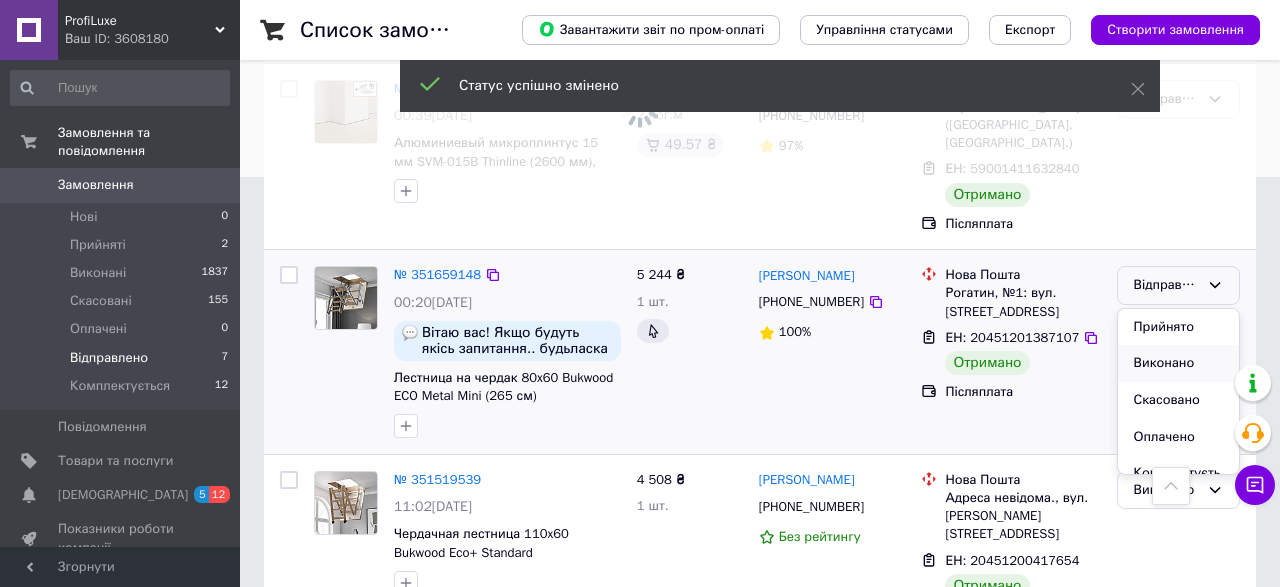 click on "Виконано" at bounding box center (1178, 363) 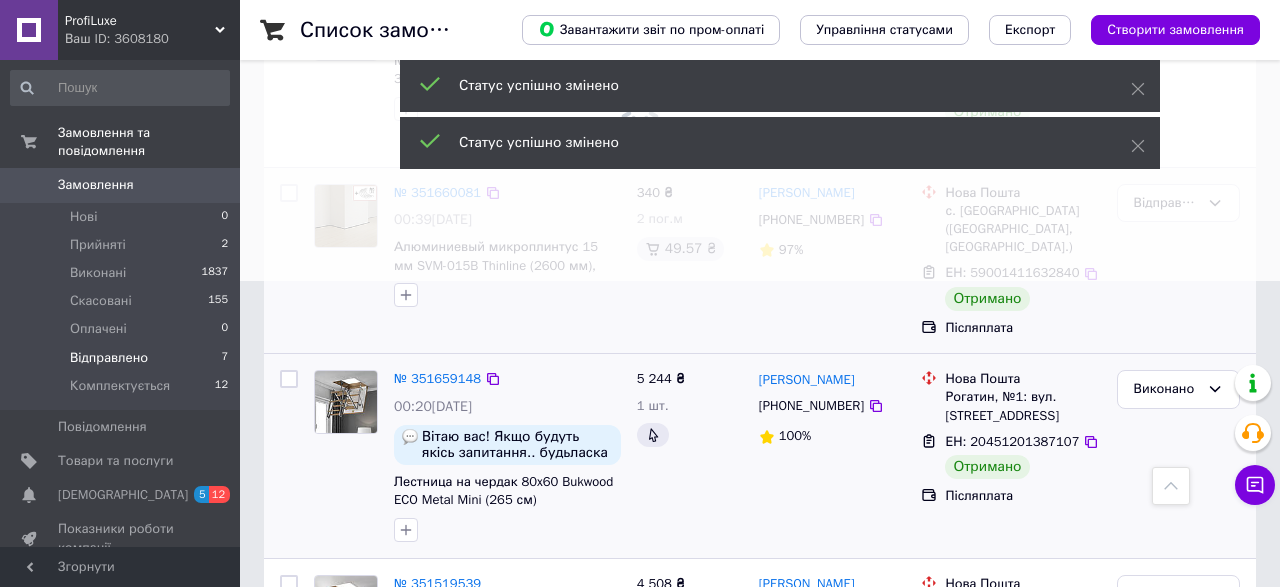 scroll, scrollTop: 202, scrollLeft: 0, axis: vertical 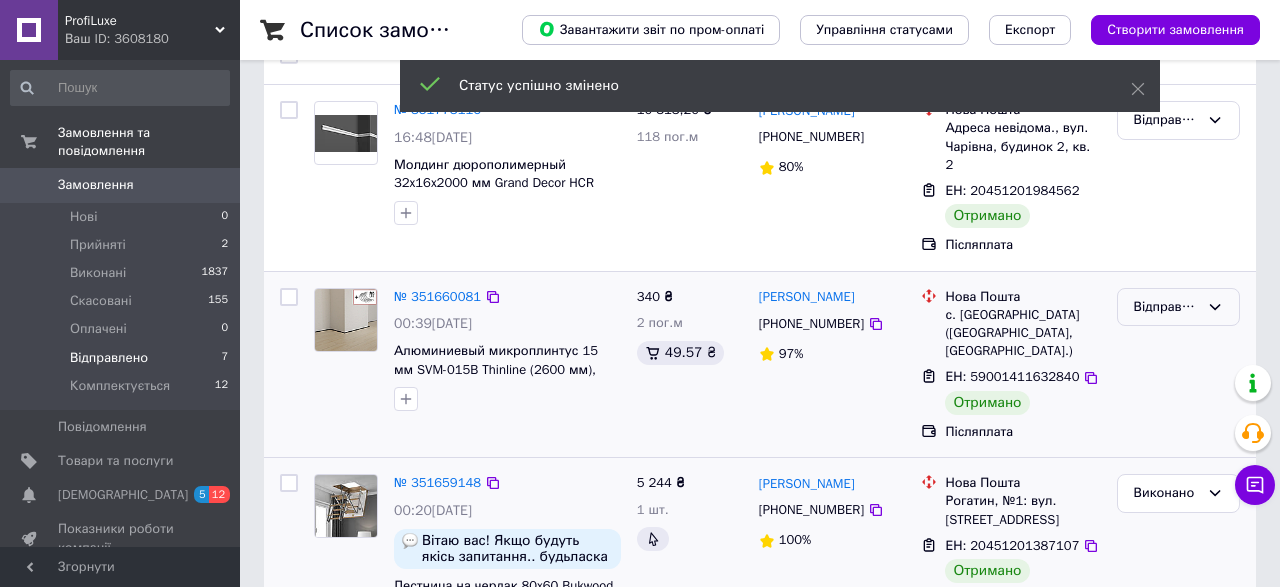 click on "Відправлено" at bounding box center [1178, 307] 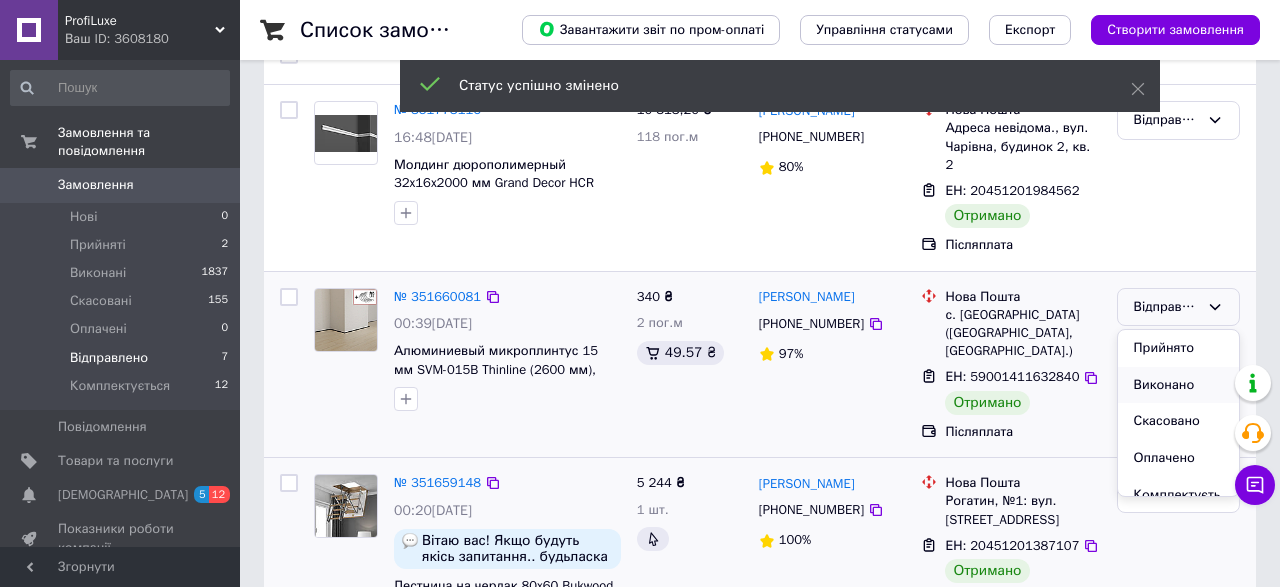 click on "Виконано" at bounding box center [1178, 385] 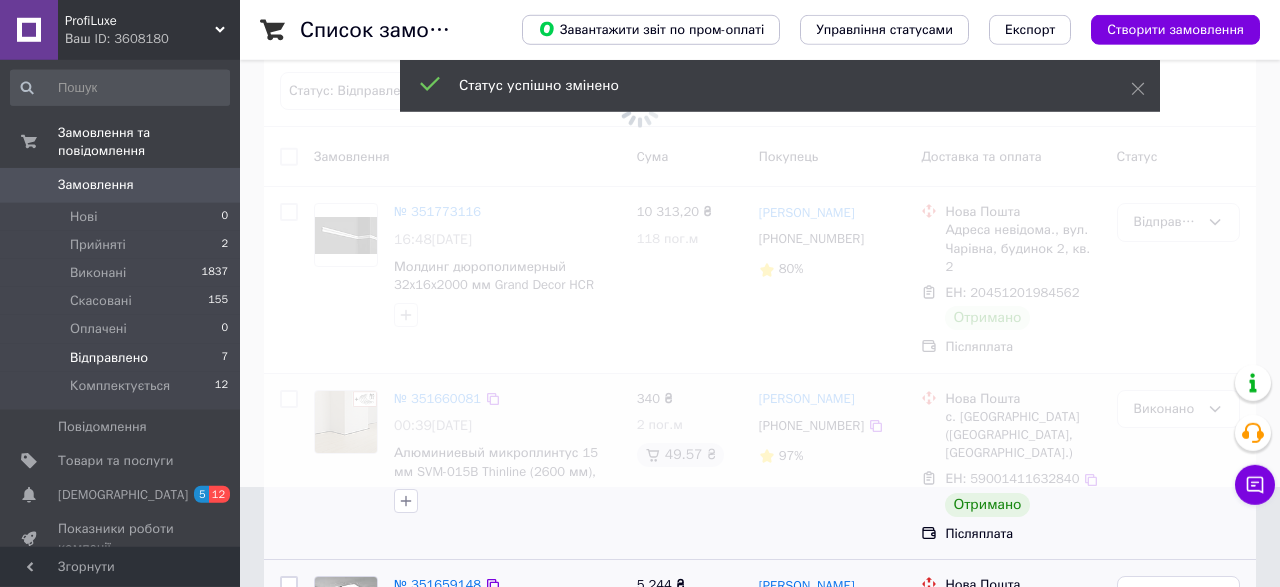 scroll, scrollTop: 98, scrollLeft: 0, axis: vertical 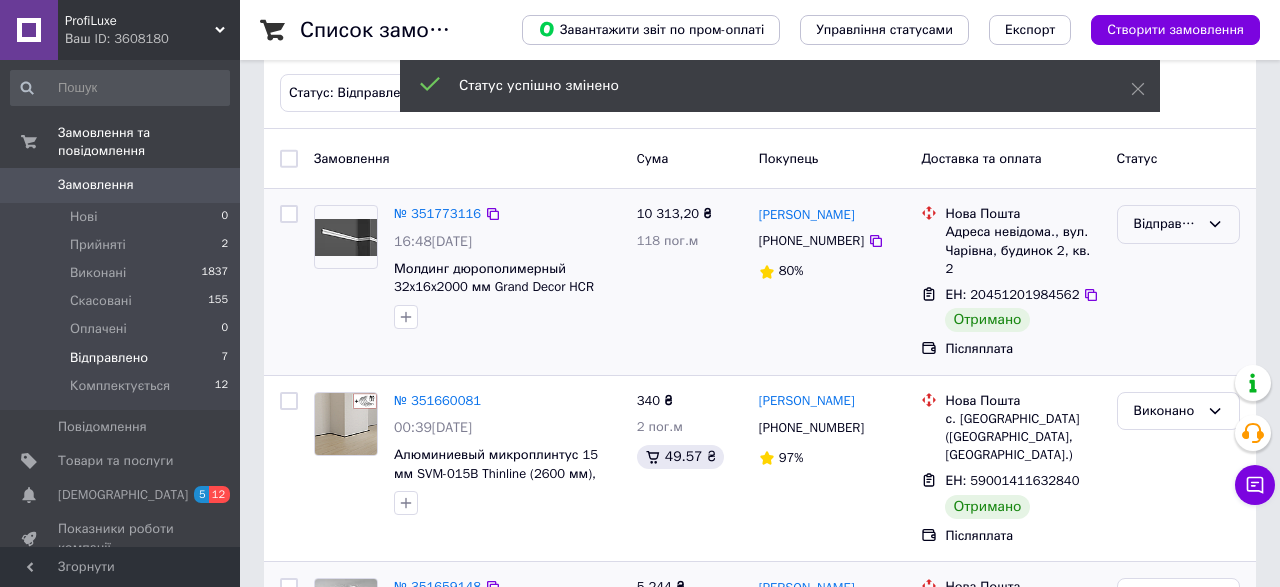 click on "Відправлено" at bounding box center [1166, 224] 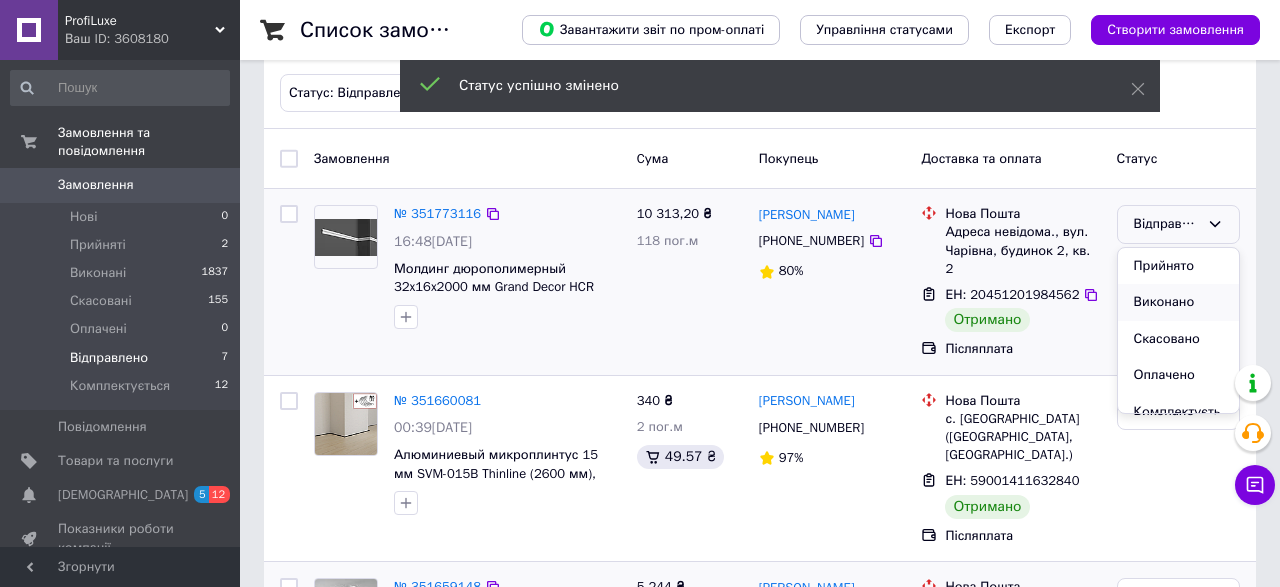 click on "Виконано" at bounding box center [1178, 302] 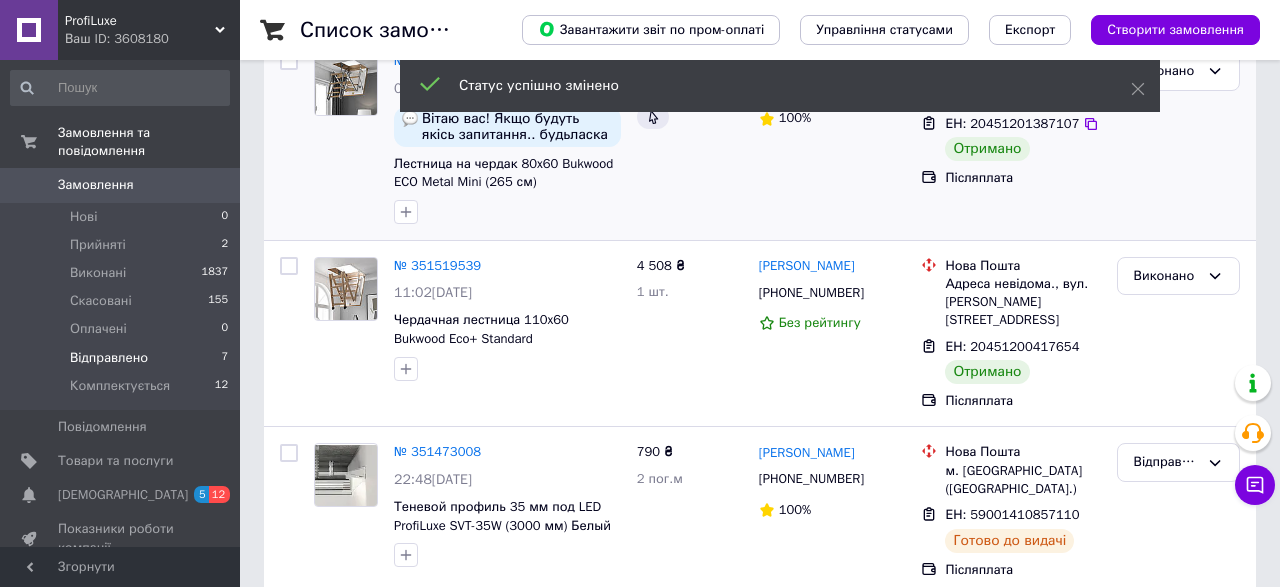scroll, scrollTop: 930, scrollLeft: 0, axis: vertical 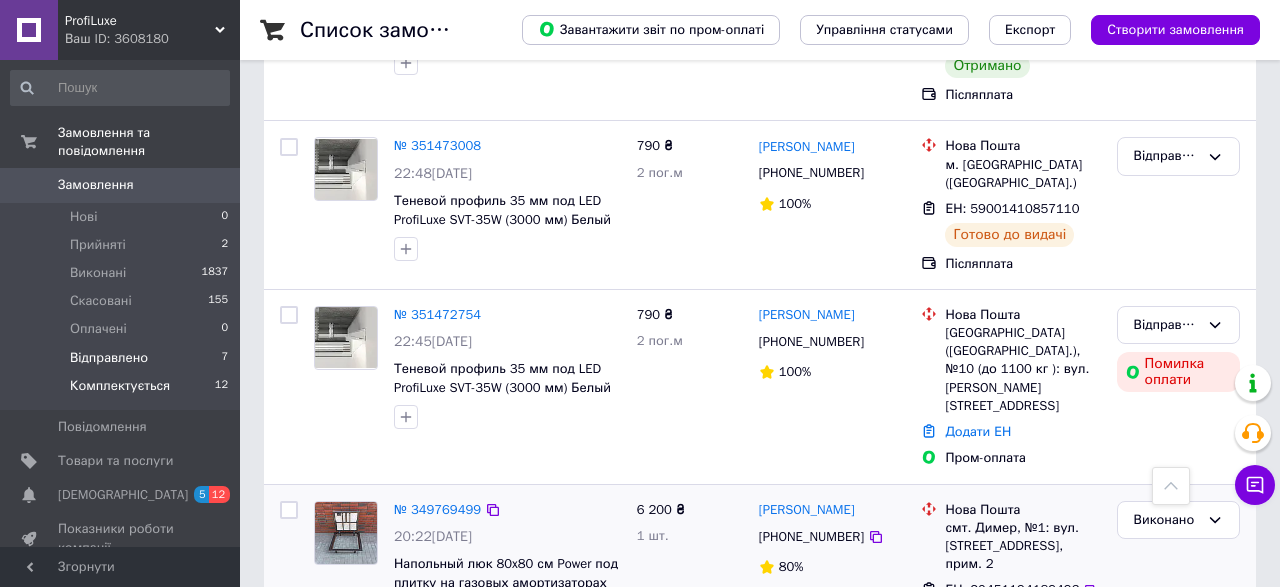click on "Комплектується" at bounding box center (120, 386) 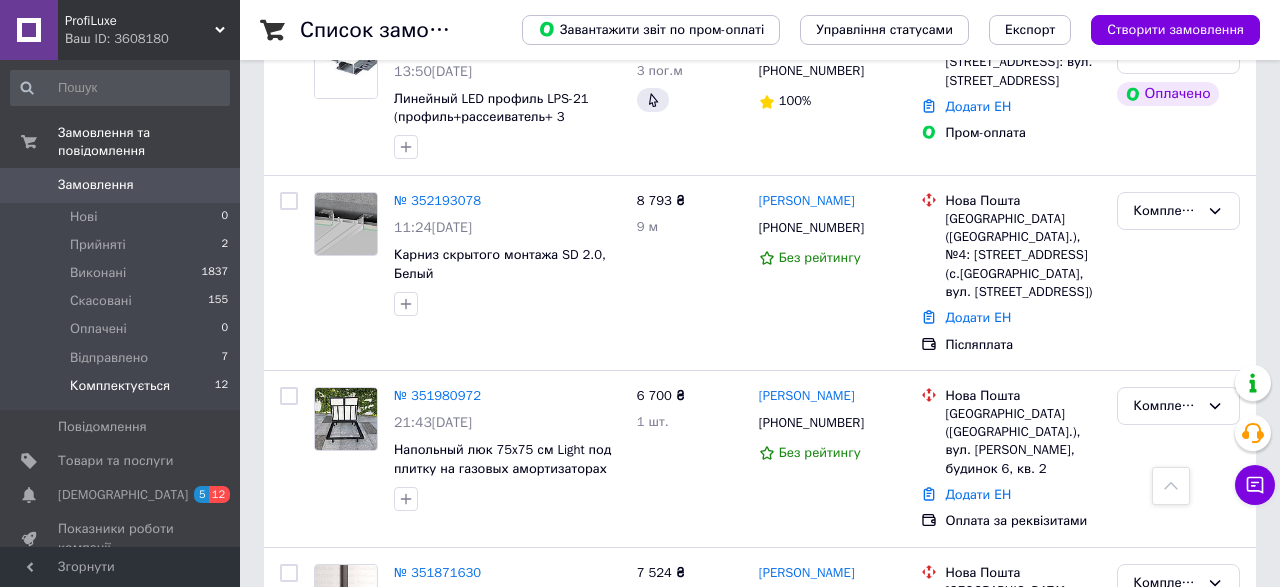scroll, scrollTop: 533, scrollLeft: 0, axis: vertical 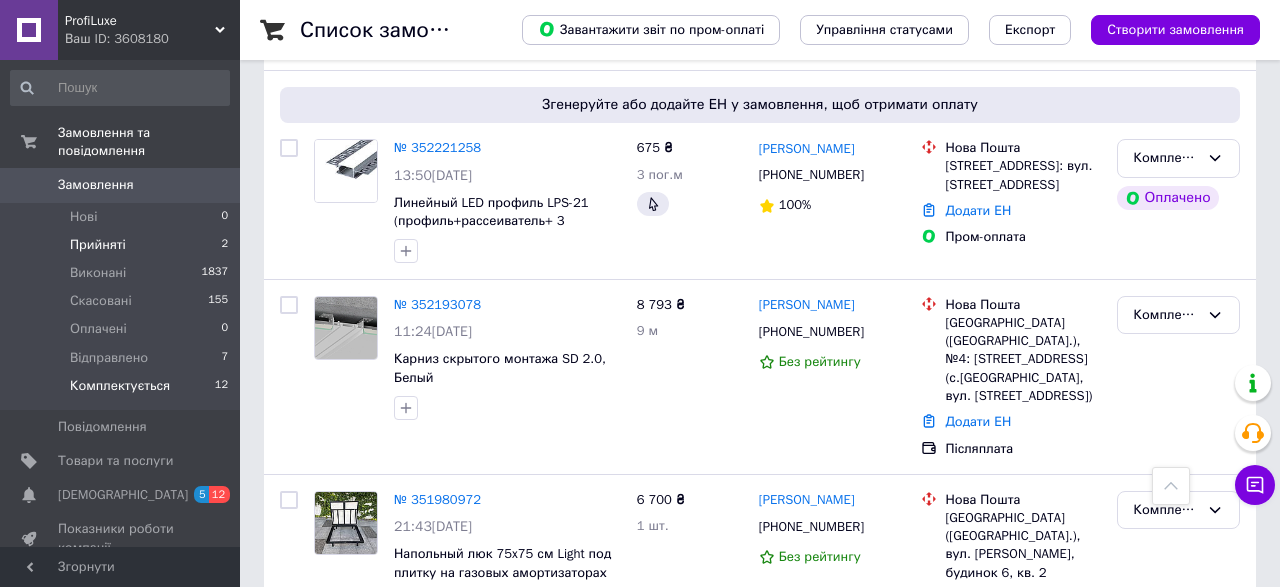 click on "Прийняті" at bounding box center [98, 245] 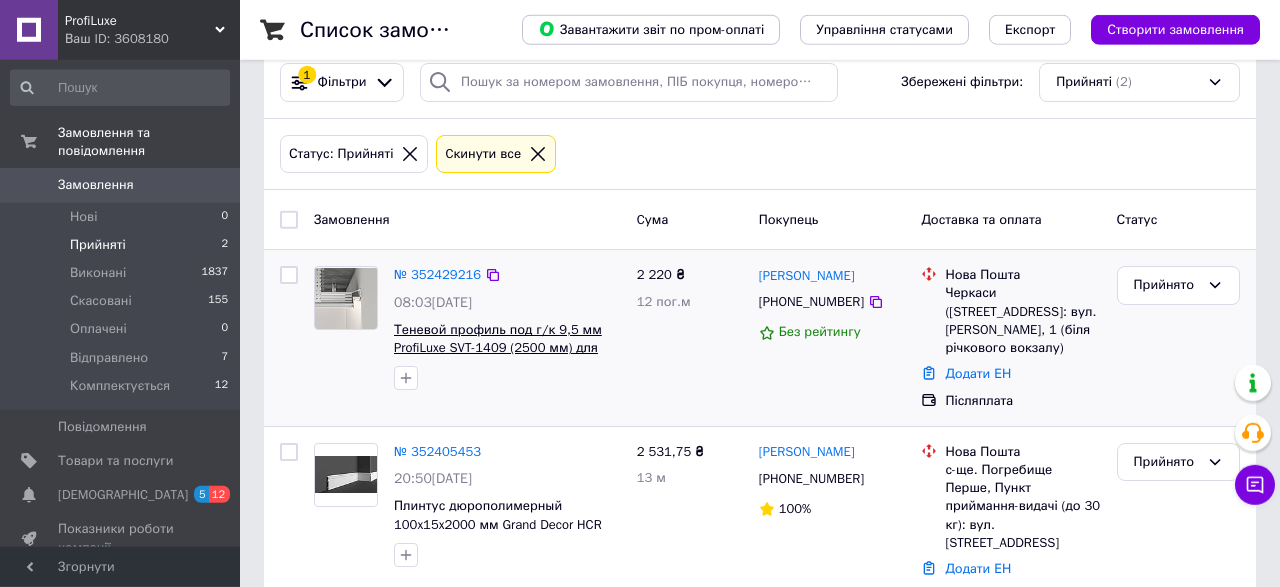scroll, scrollTop: 56, scrollLeft: 0, axis: vertical 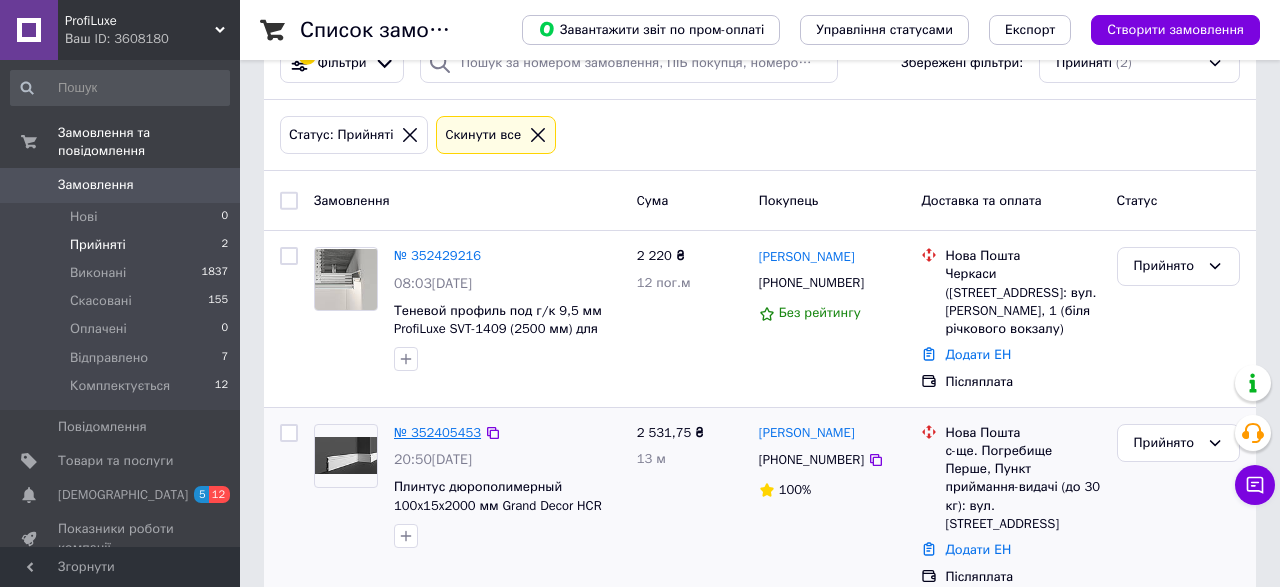 click on "№ 352405453" at bounding box center [437, 432] 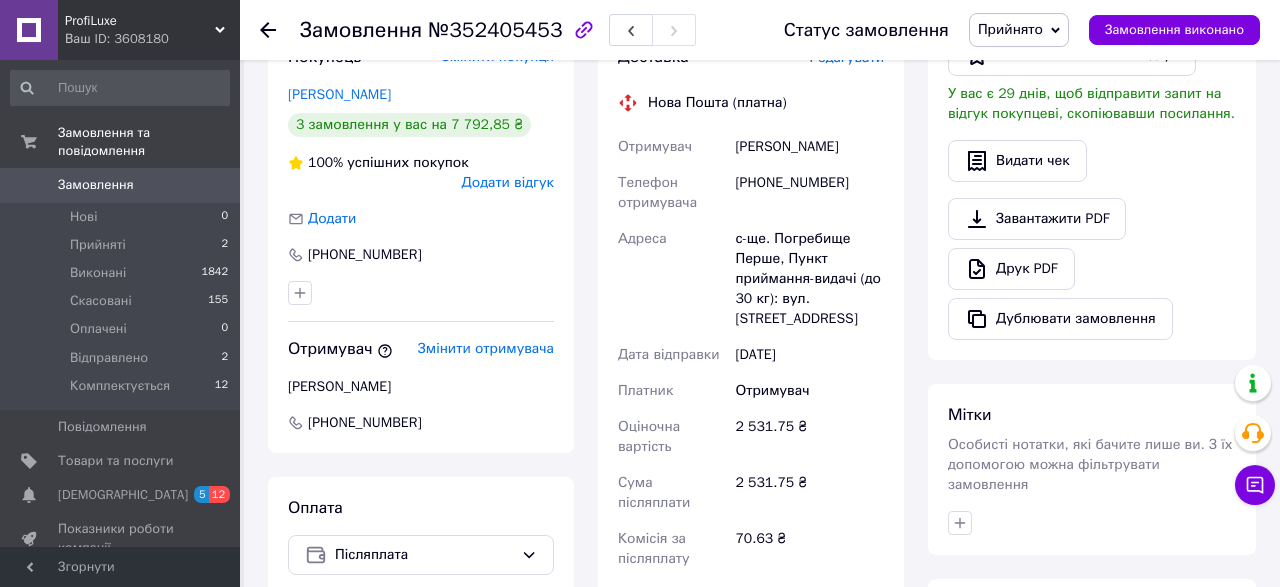 scroll, scrollTop: 160, scrollLeft: 0, axis: vertical 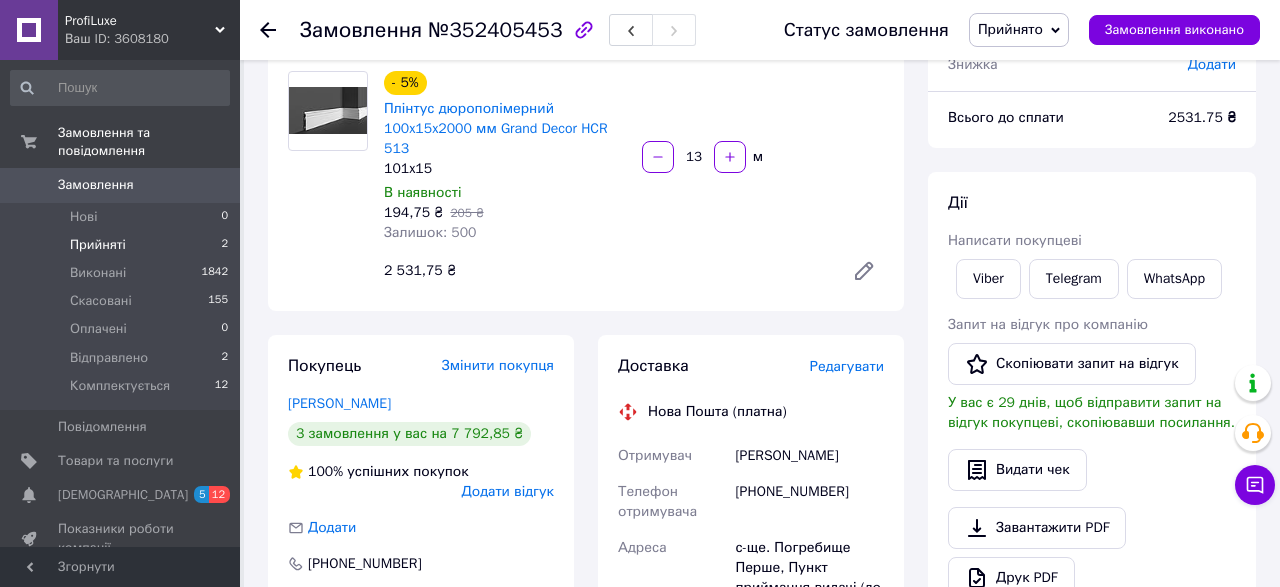 click on "Прийняті" at bounding box center (98, 245) 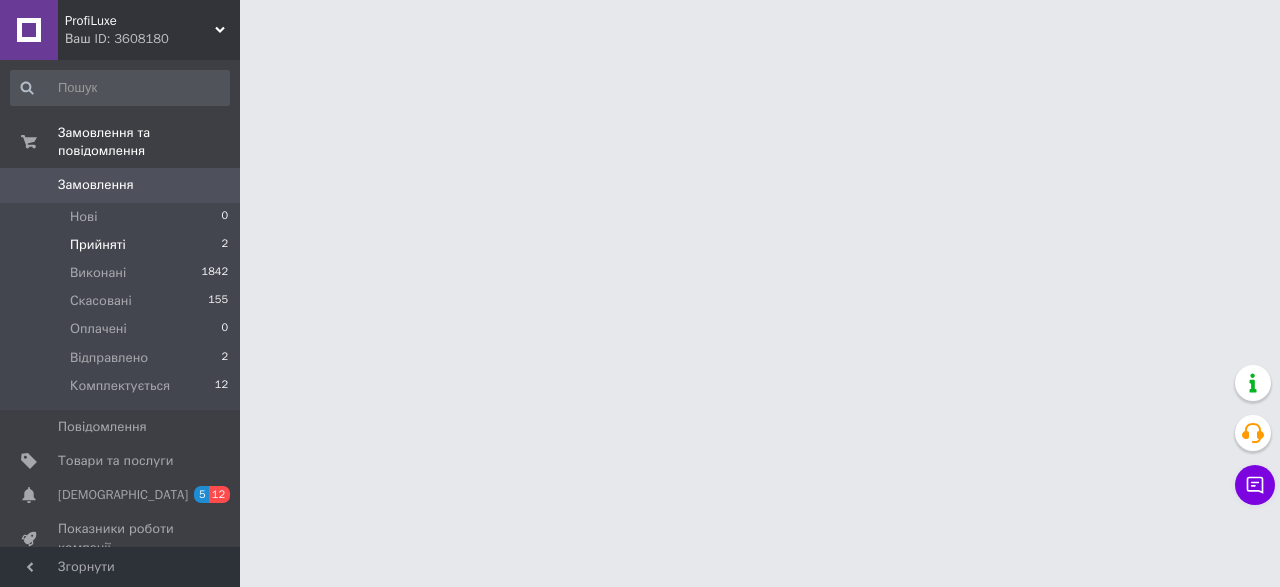 scroll, scrollTop: 0, scrollLeft: 0, axis: both 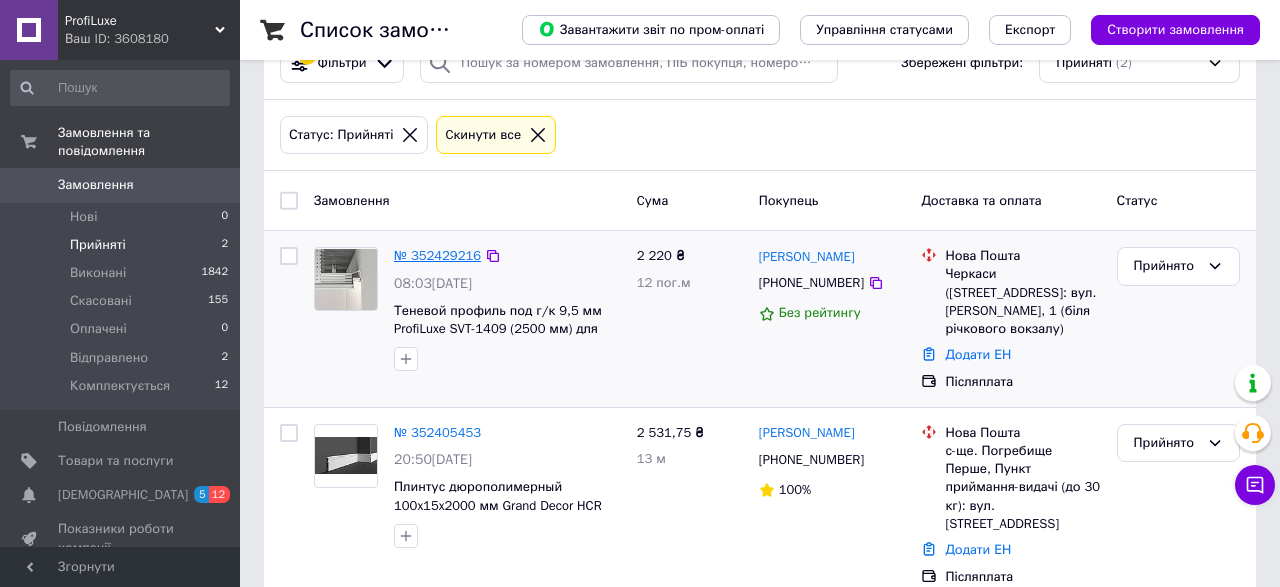 click on "№ 352429216" at bounding box center [437, 255] 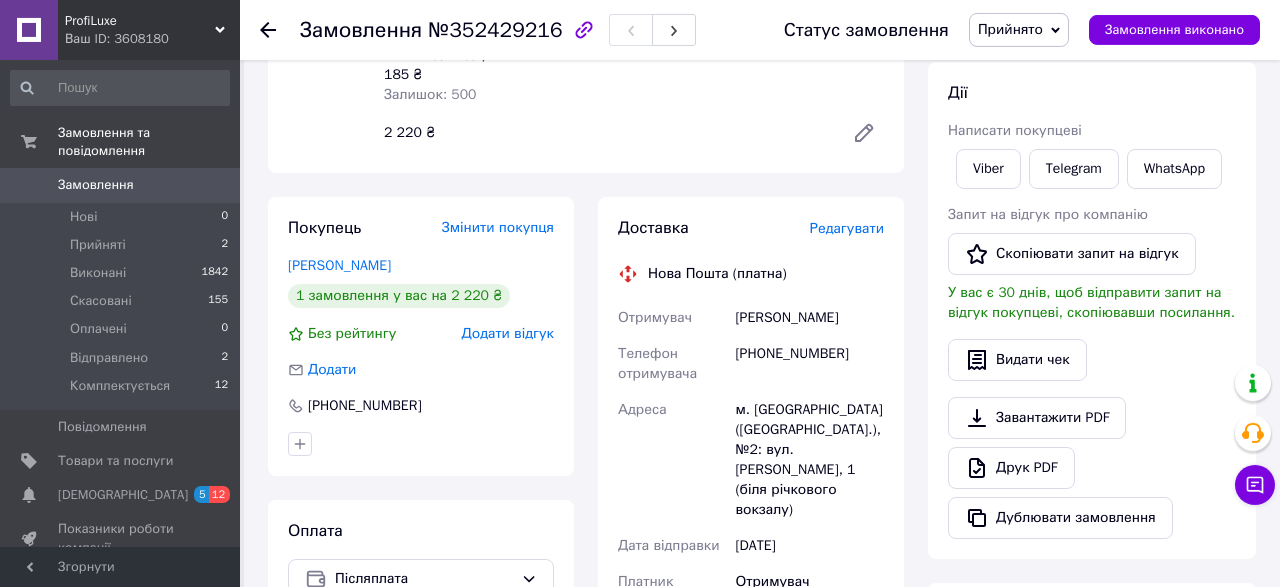scroll, scrollTop: 312, scrollLeft: 0, axis: vertical 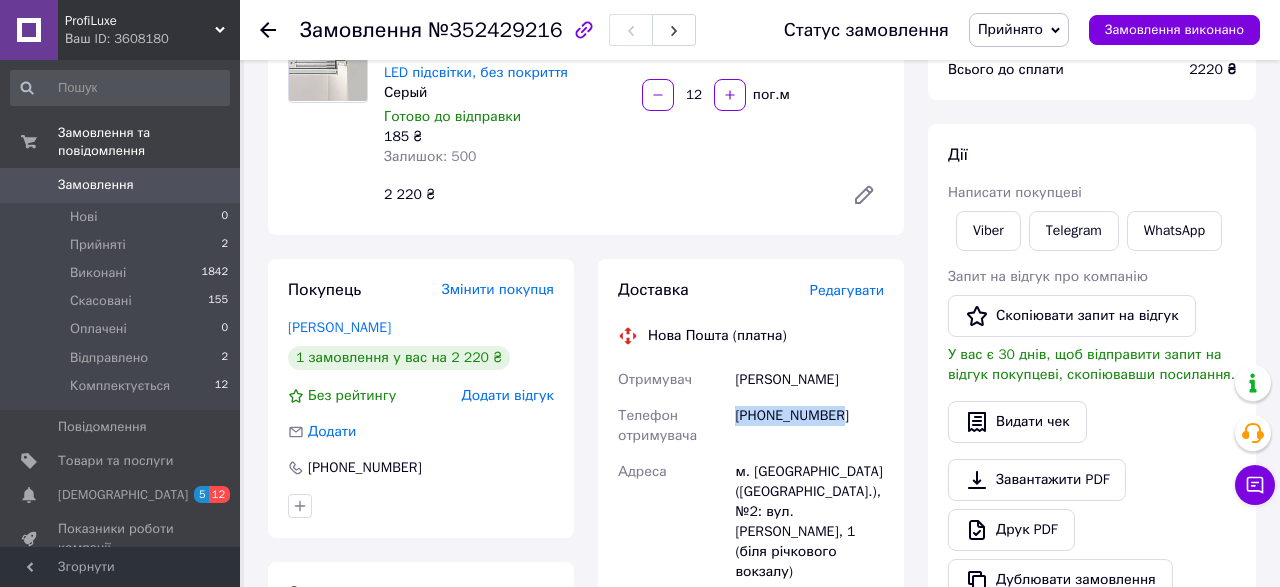 drag, startPoint x: 839, startPoint y: 419, endPoint x: 734, endPoint y: 413, distance: 105.17129 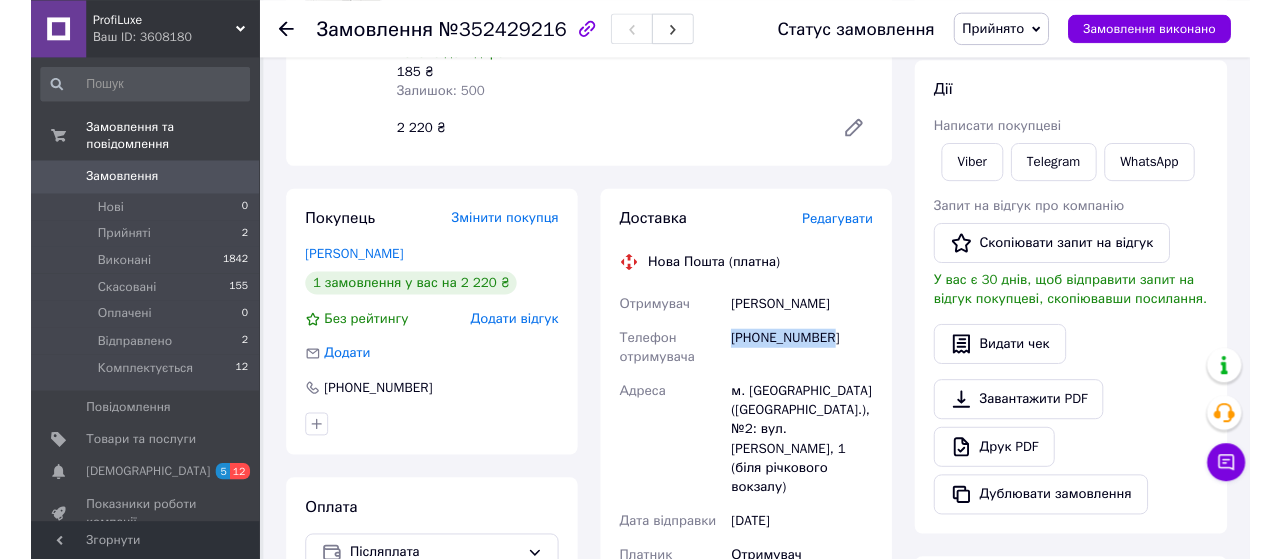 scroll, scrollTop: 312, scrollLeft: 0, axis: vertical 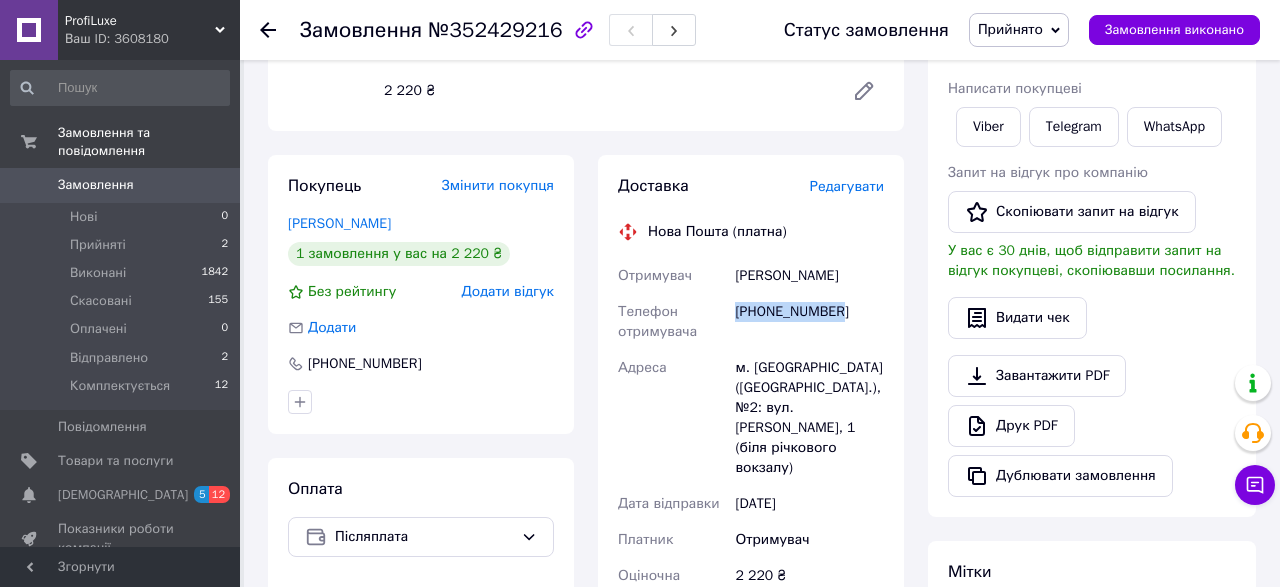 drag, startPoint x: 853, startPoint y: 274, endPoint x: 729, endPoint y: 277, distance: 124.036285 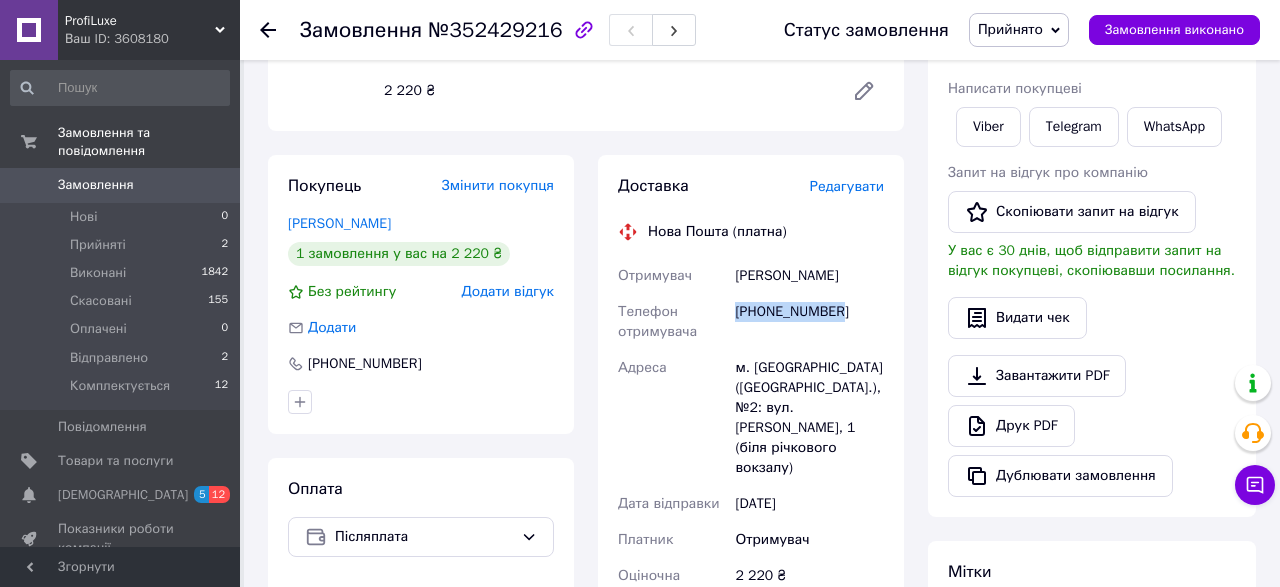 copy on "Отримувач [PERSON_NAME]" 